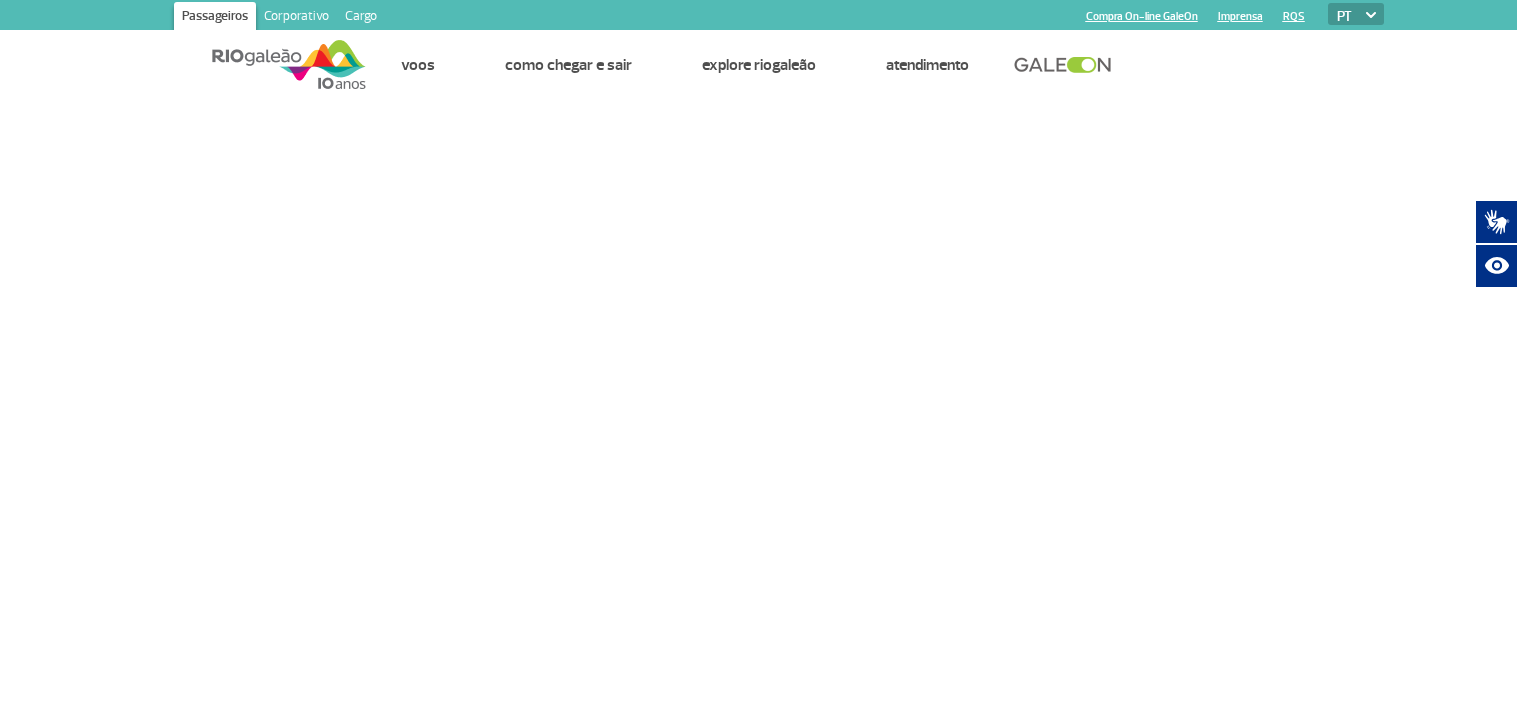 scroll, scrollTop: 0, scrollLeft: 0, axis: both 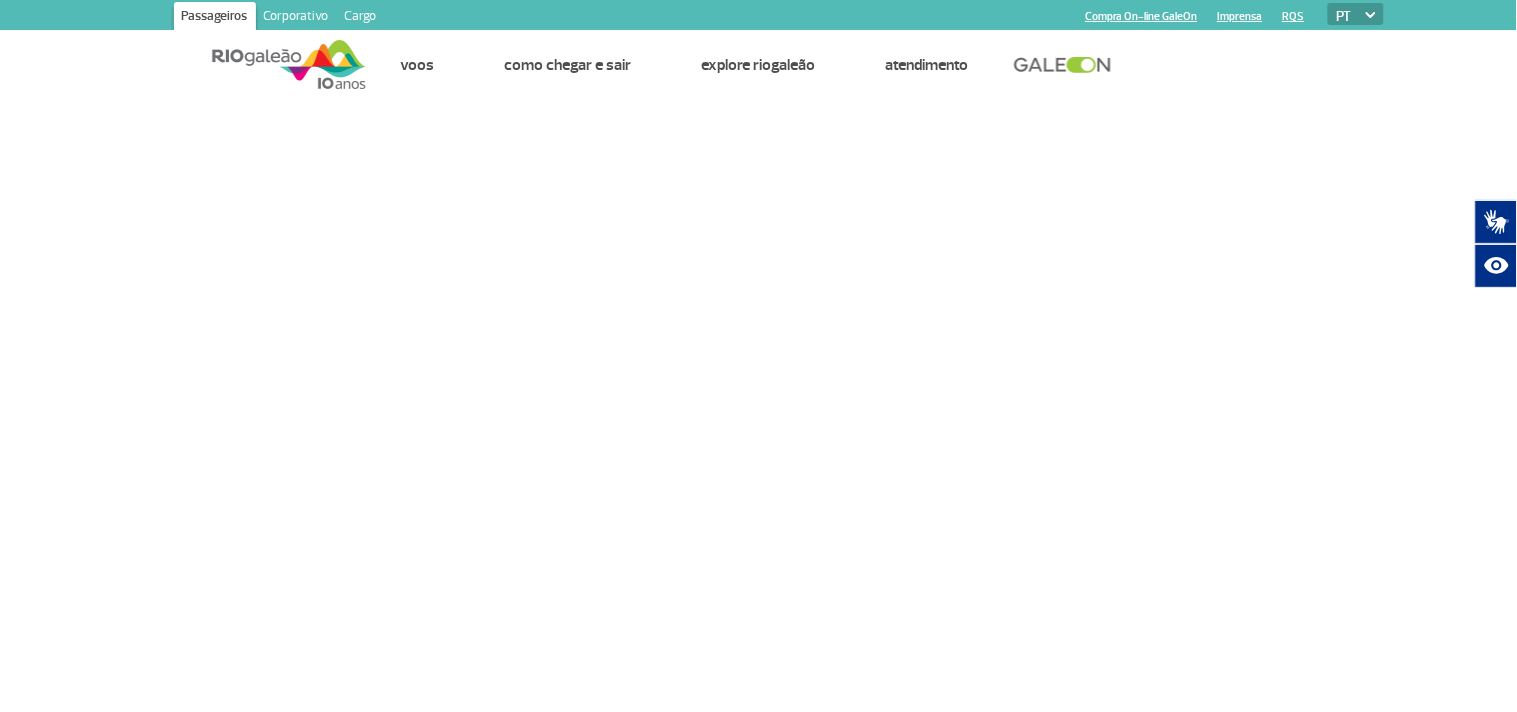 click at bounding box center (289, 64) 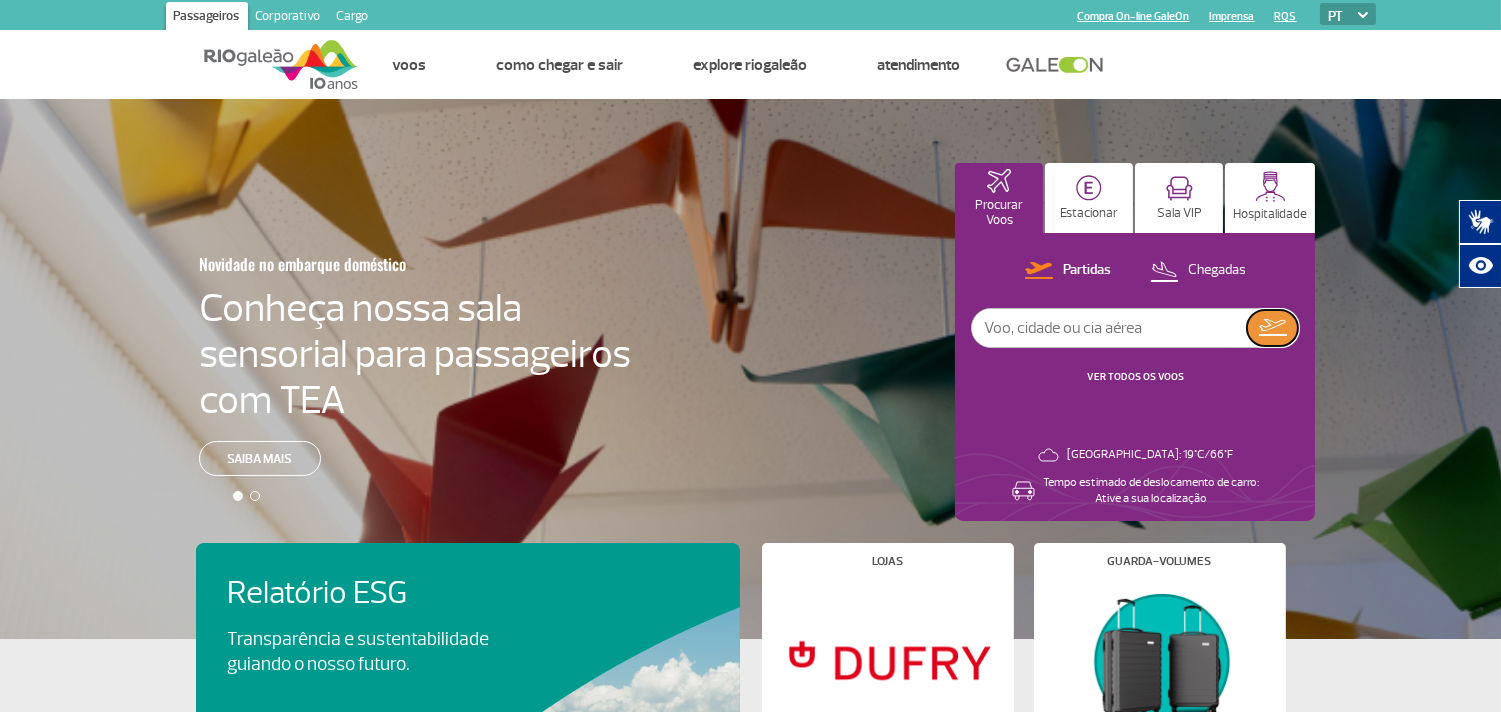 click at bounding box center [1273, 327] 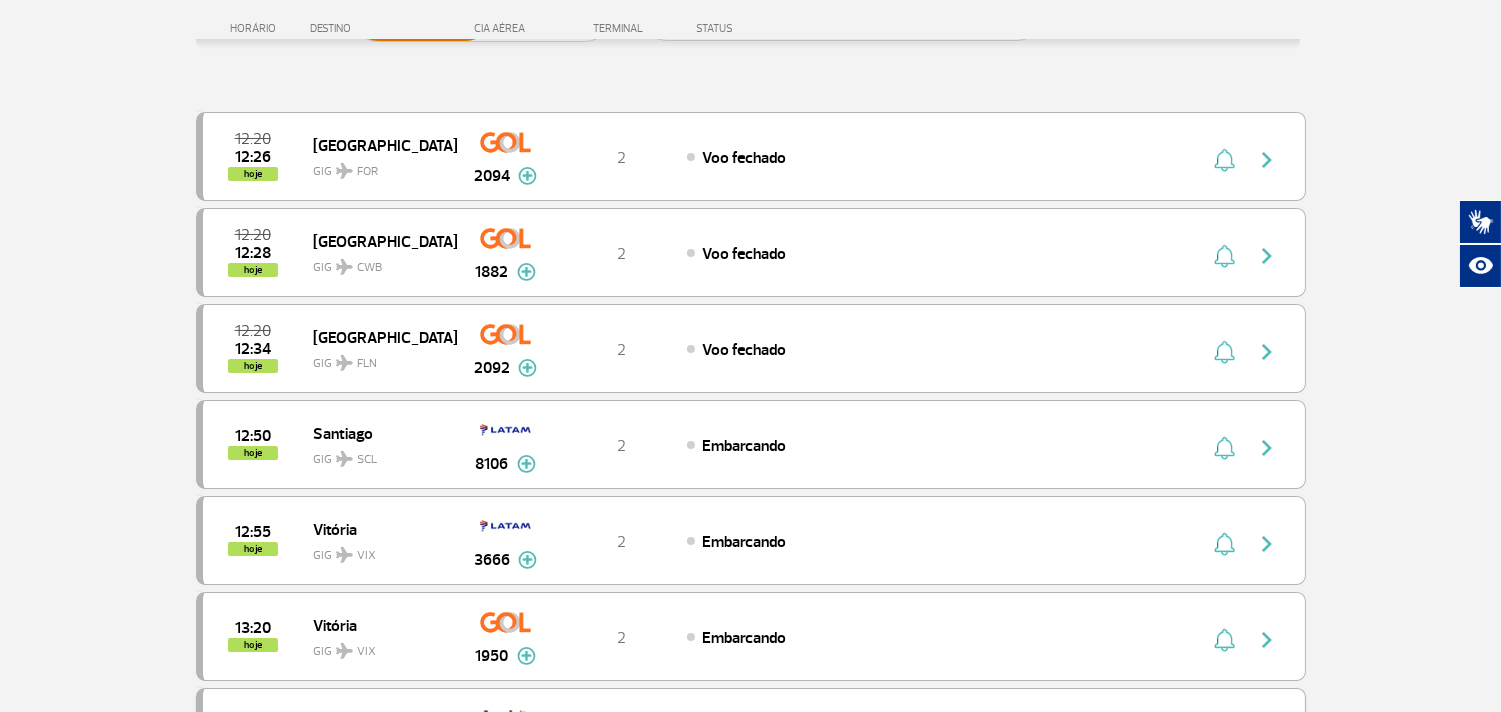 scroll, scrollTop: 0, scrollLeft: 0, axis: both 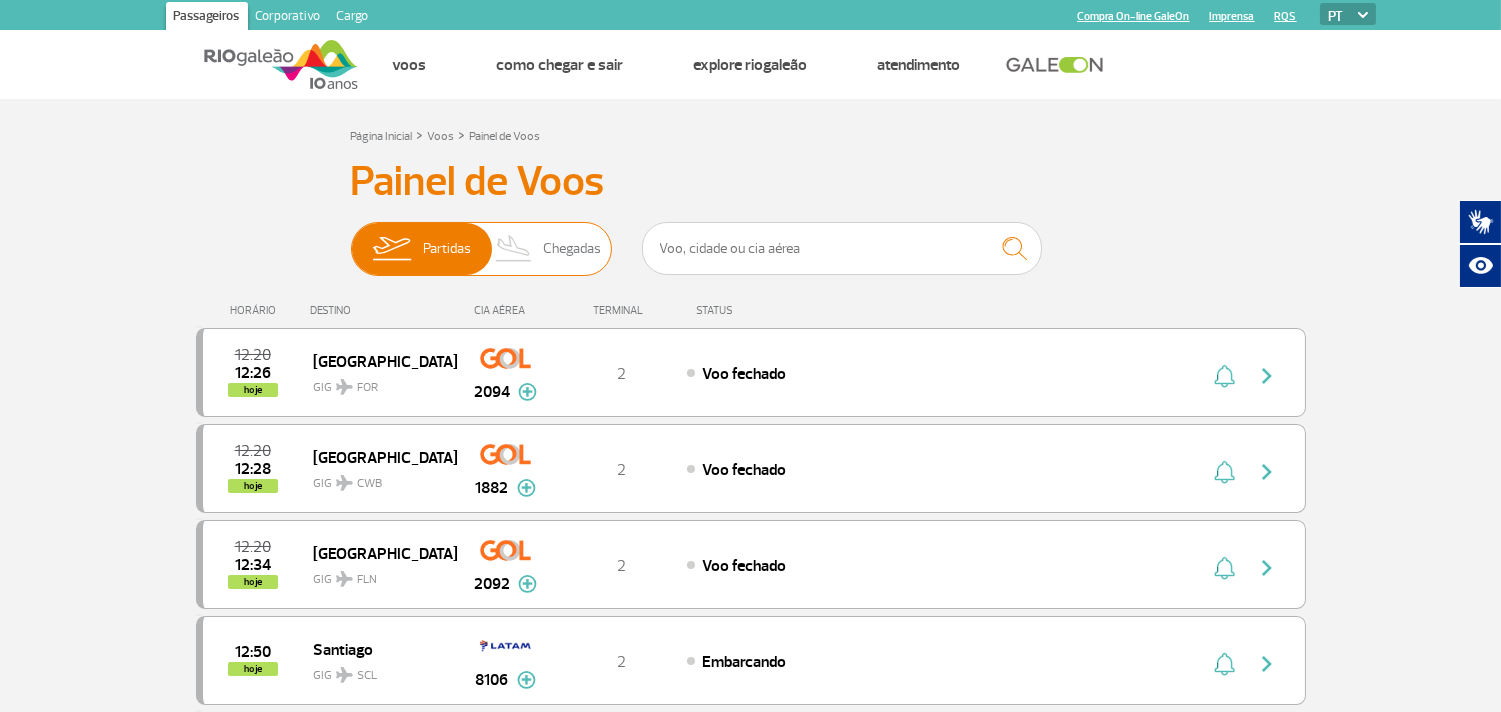 click on "Chegadas" at bounding box center (572, 249) 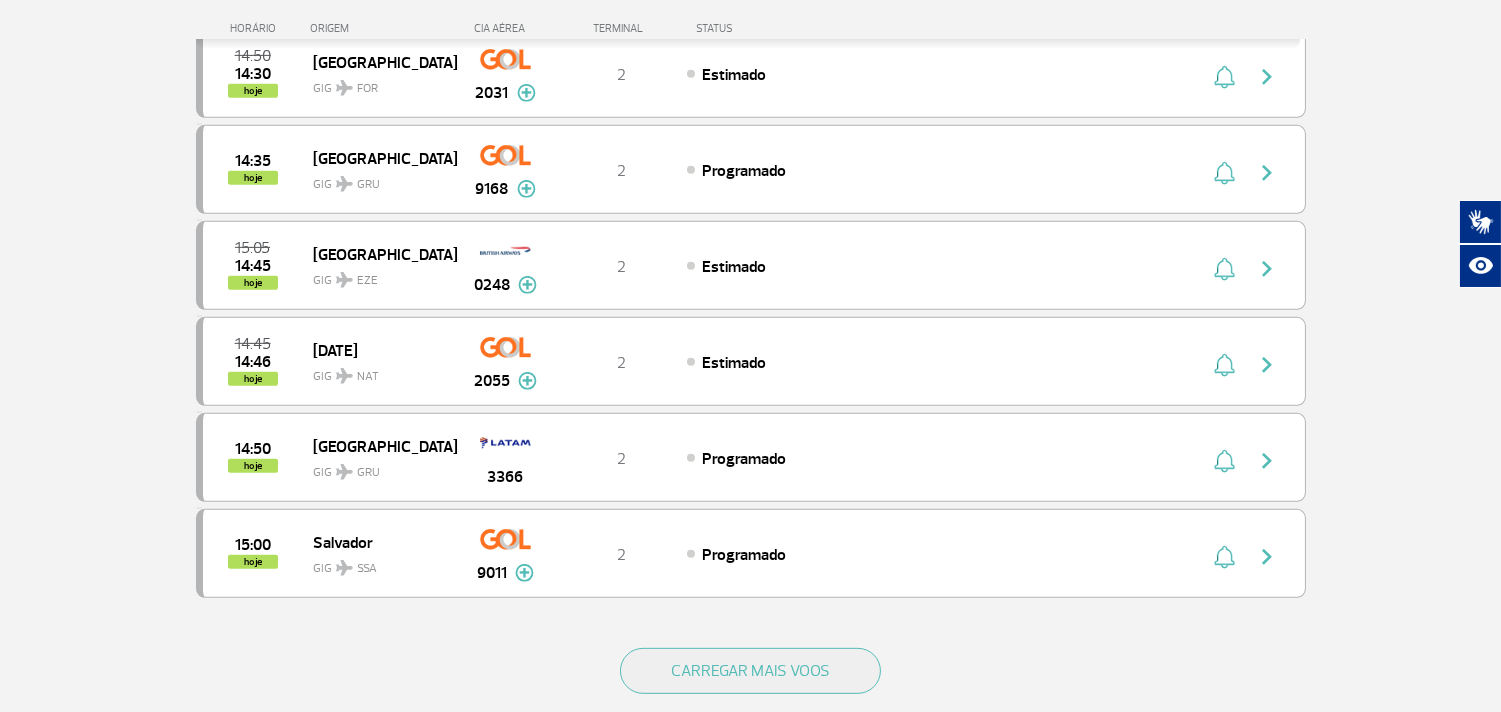 scroll, scrollTop: 1888, scrollLeft: 0, axis: vertical 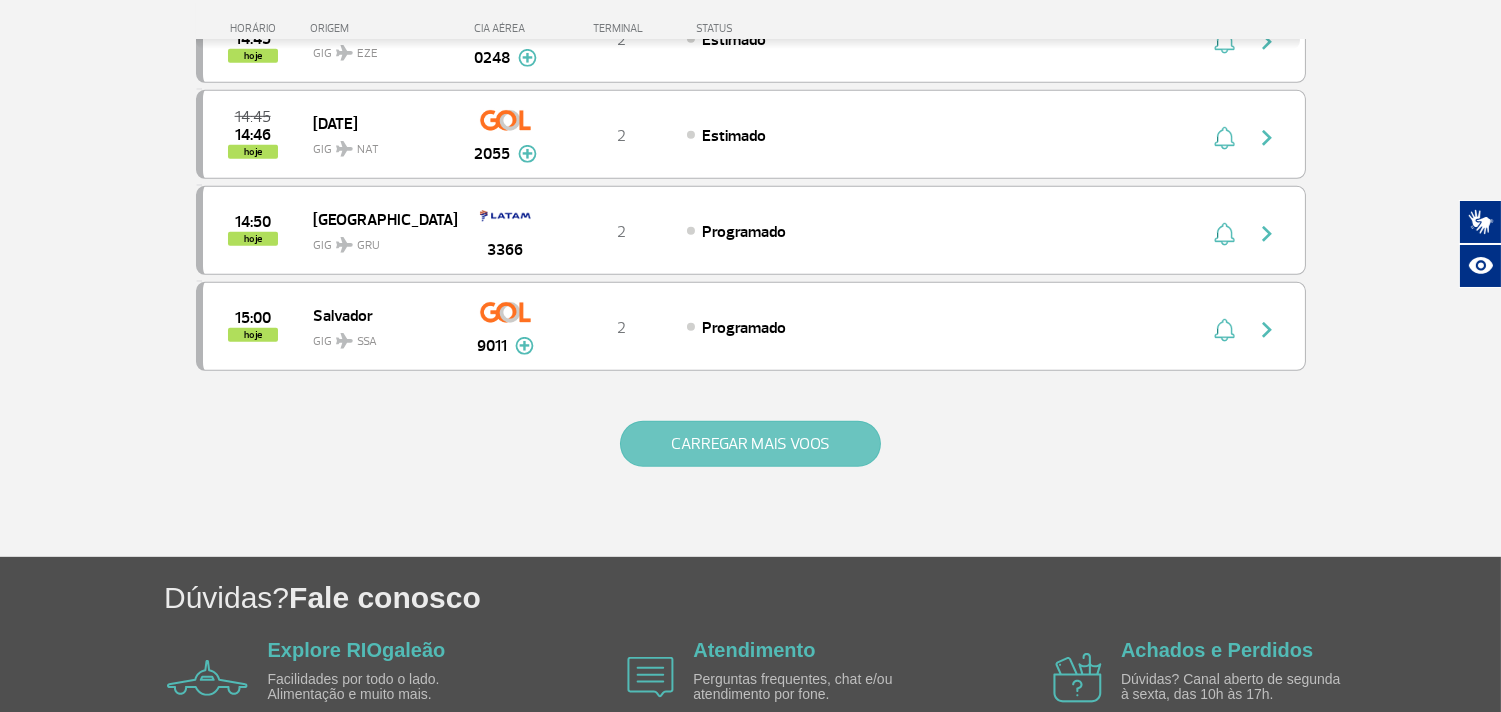 click on "CARREGAR MAIS VOOS" at bounding box center (750, 444) 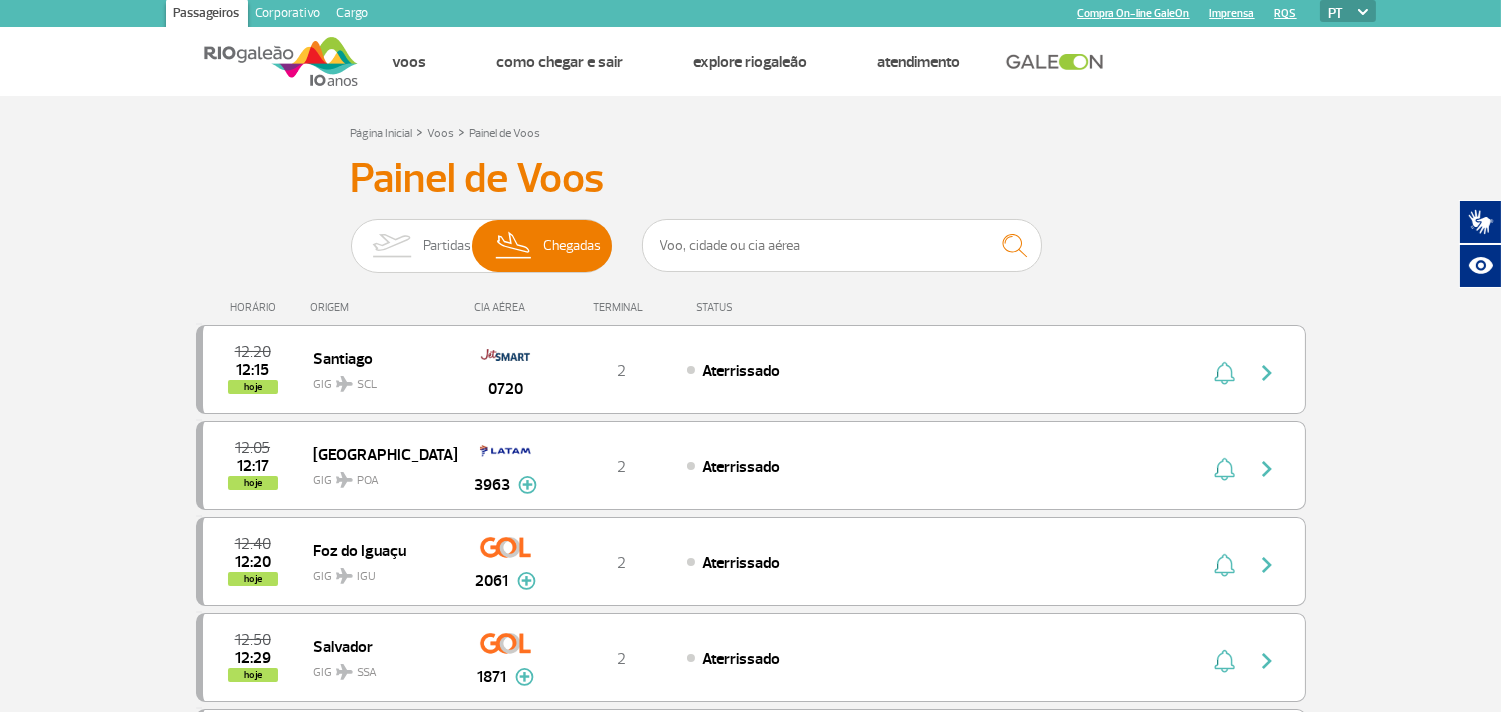 scroll, scrollTop: 0, scrollLeft: 0, axis: both 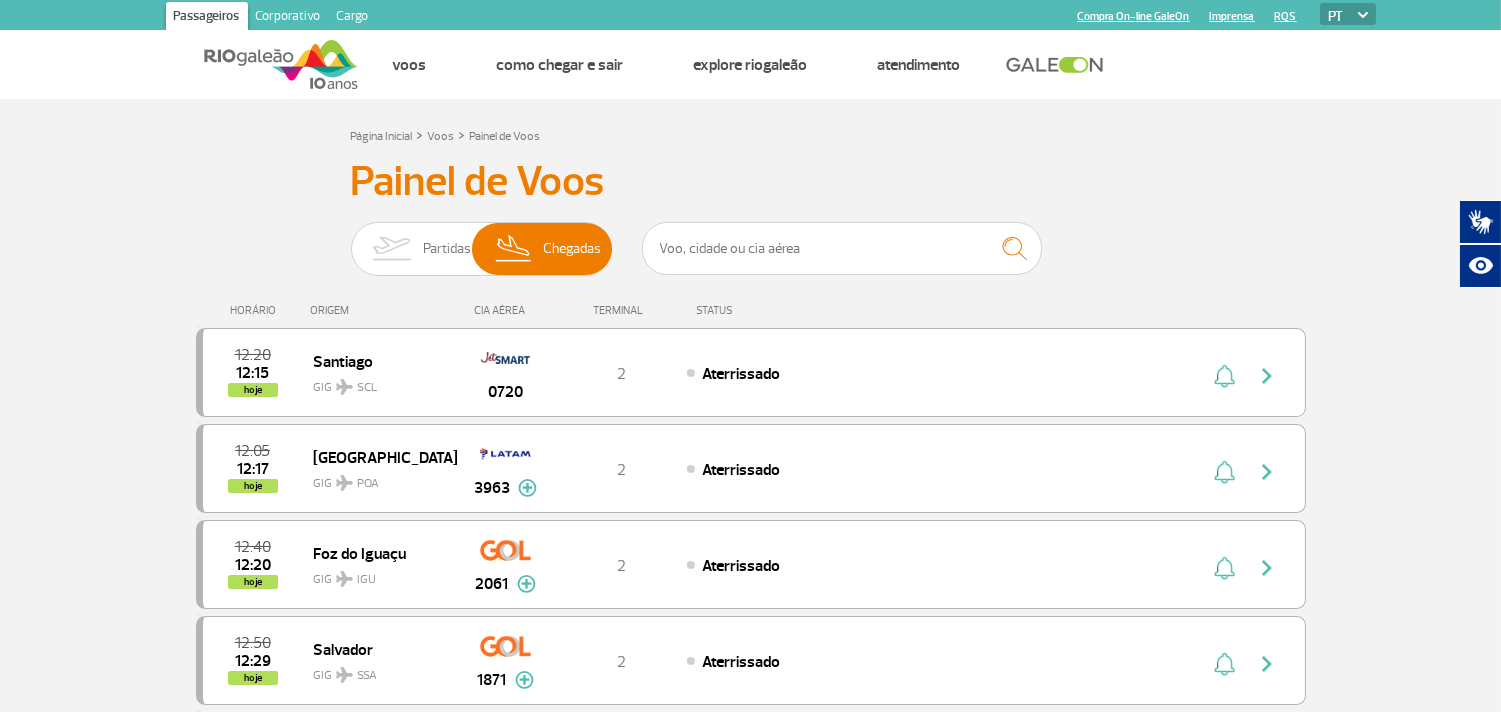 click on "Compra On-line GaleOn" at bounding box center [1134, 16] 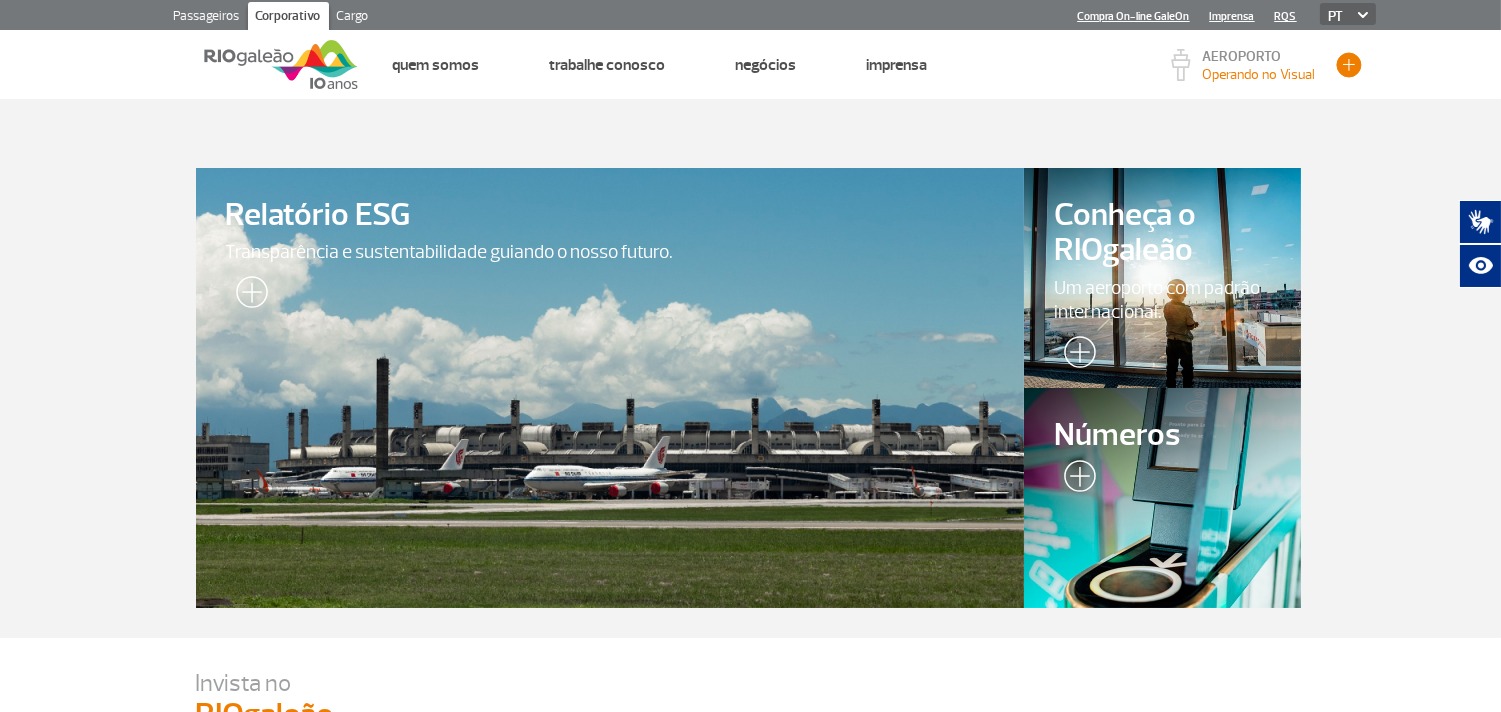 click at bounding box center (1349, 65) 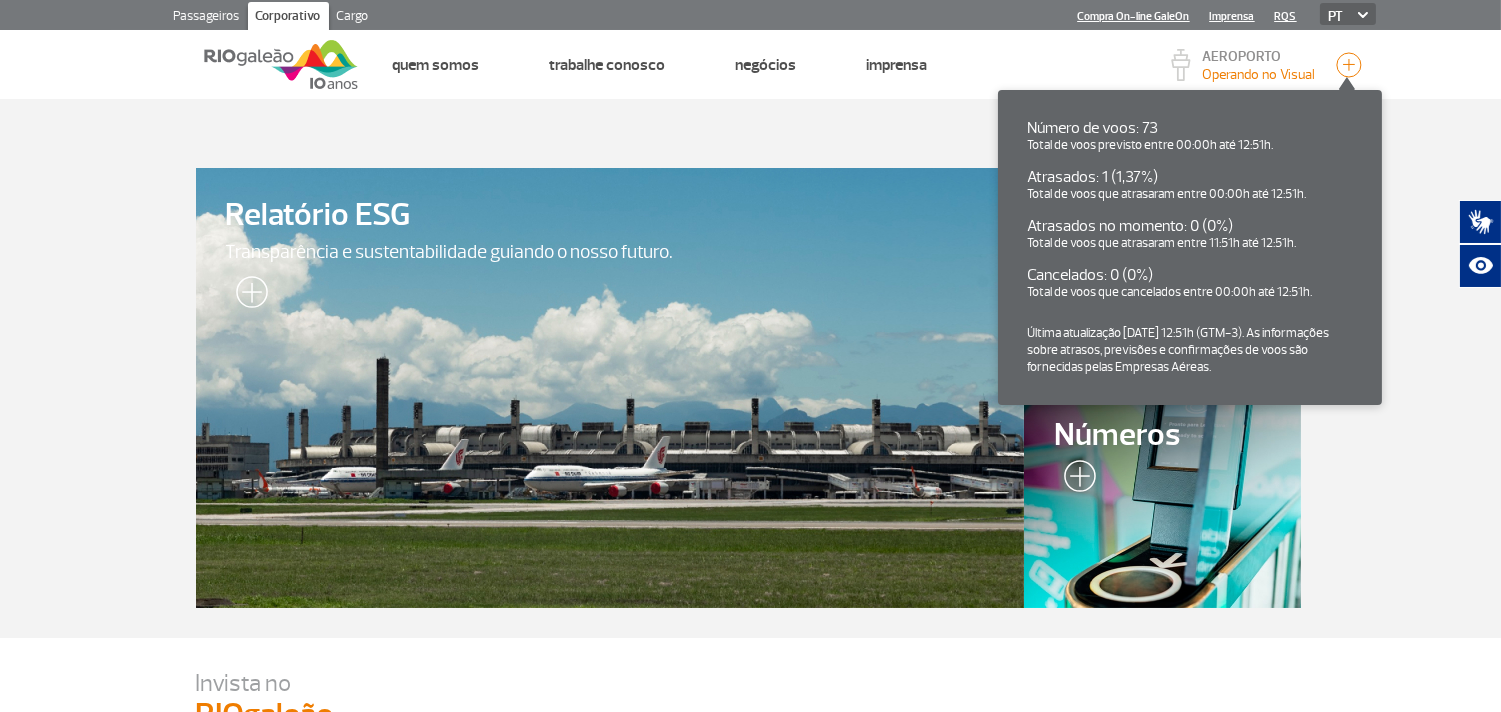 click on "Página inicial   Sobre o RIOgaleão   Nossa História   Números do Aeroporto   SAFETY   Ruídos aeronáuticos   Política de Patrocínio   Linha de Ética   Sustentabilidade   Quem Somos   Sobre o RIOgaleão   Nossa História   Números do Aeroporto   SAFETY   Ruídos aeronáuticos   Política de Patrocínio   Linha de Ética   Sustentabilidade   Trabalhe Conosco   Sobre o RIOgaleão   Nossa História   Números do Aeroporto   SAFETY   Ruídos aeronáuticos   Política de Patrocínio   Linha de Ética   Sustentabilidade   Negócios   Sobre o RIOgaleão   Nossa História   Números do Aeroporto   SAFETY   Ruídos aeronáuticos   Política de Patrocínio   Linha de Ética   Sustentabilidade   Imprensa   Sobre o RIOgaleão   Nossa História   Números do Aeroporto   SAFETY   Ruídos aeronáuticos   Política de Patrocínio   Linha de Ética   Sustentabilidade" at bounding box center [761, 65] 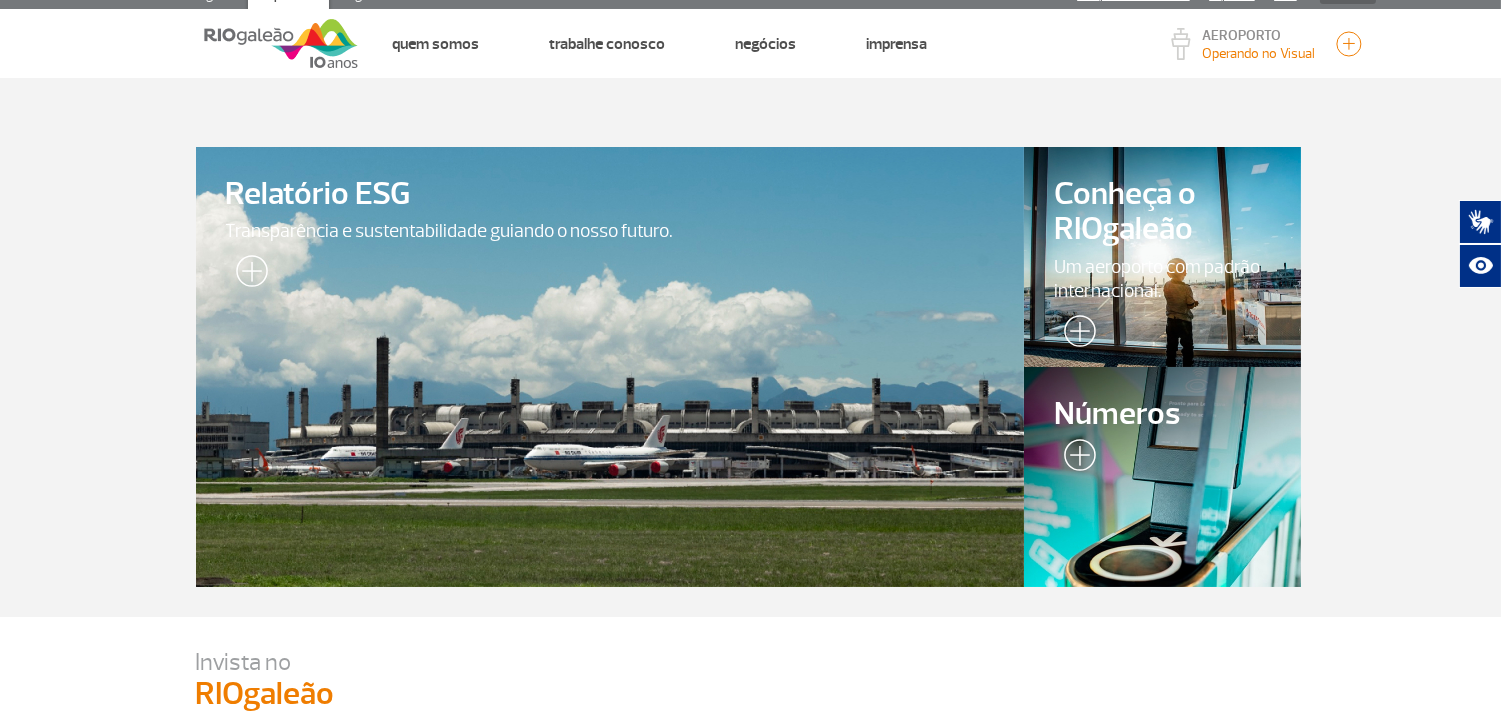 scroll, scrollTop: 0, scrollLeft: 0, axis: both 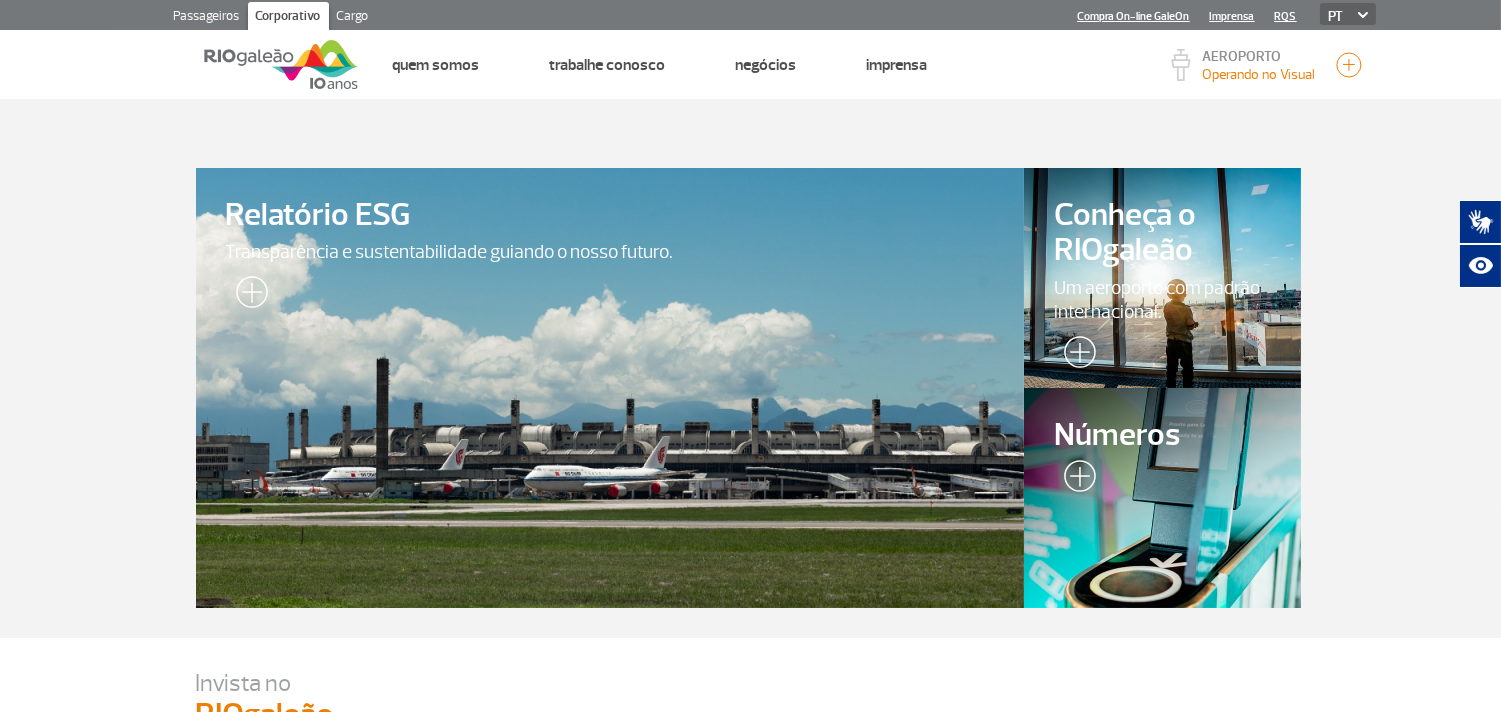 click on "Passageiros" at bounding box center [207, 18] 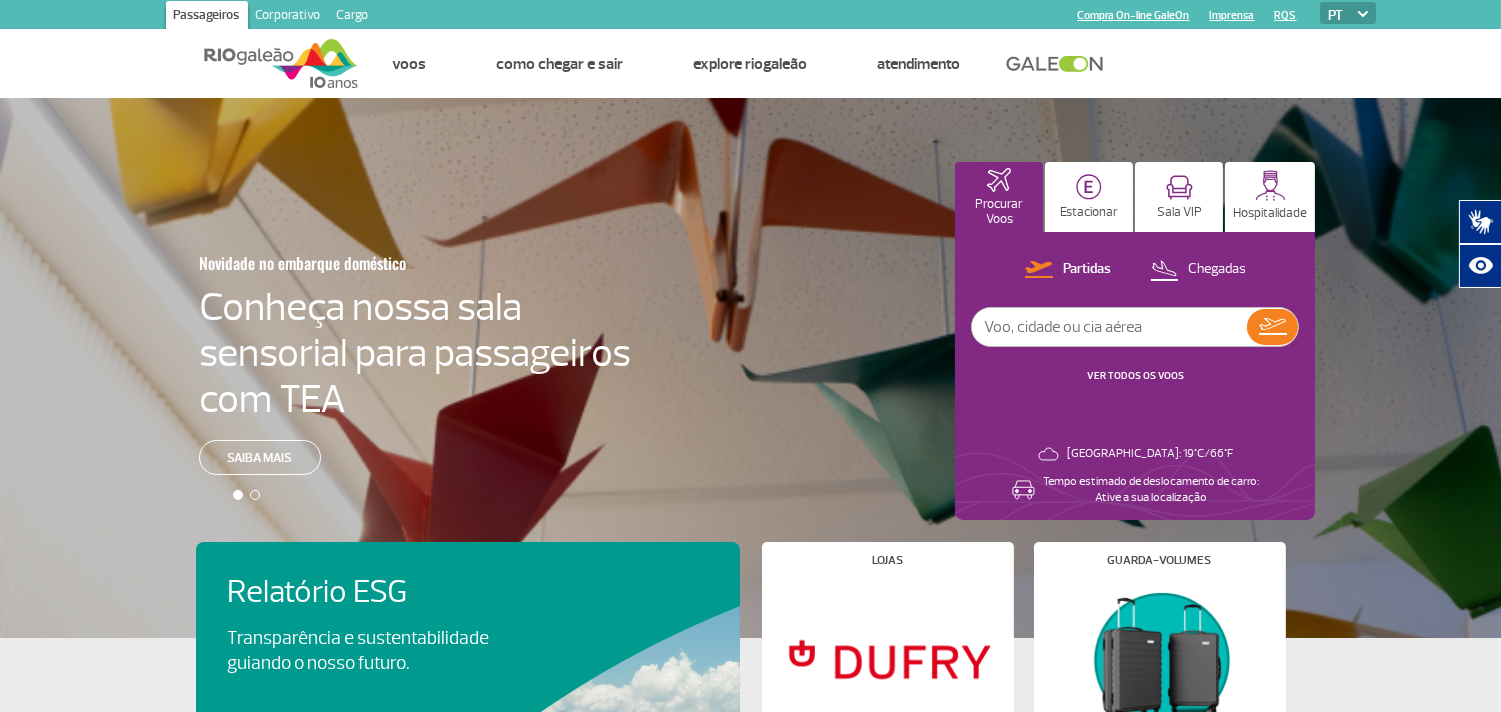 scroll, scrollTop: 0, scrollLeft: 0, axis: both 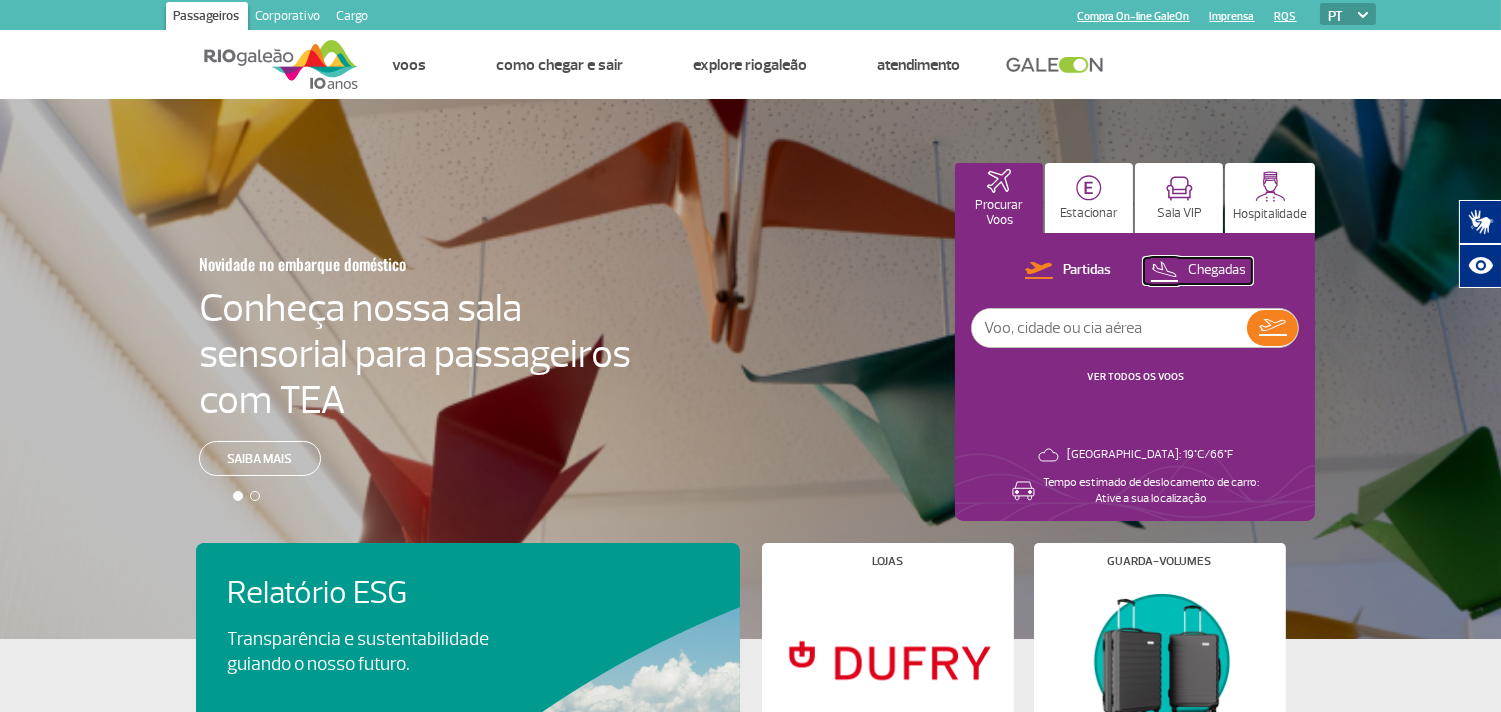 click on "Chegadas" at bounding box center [1217, 270] 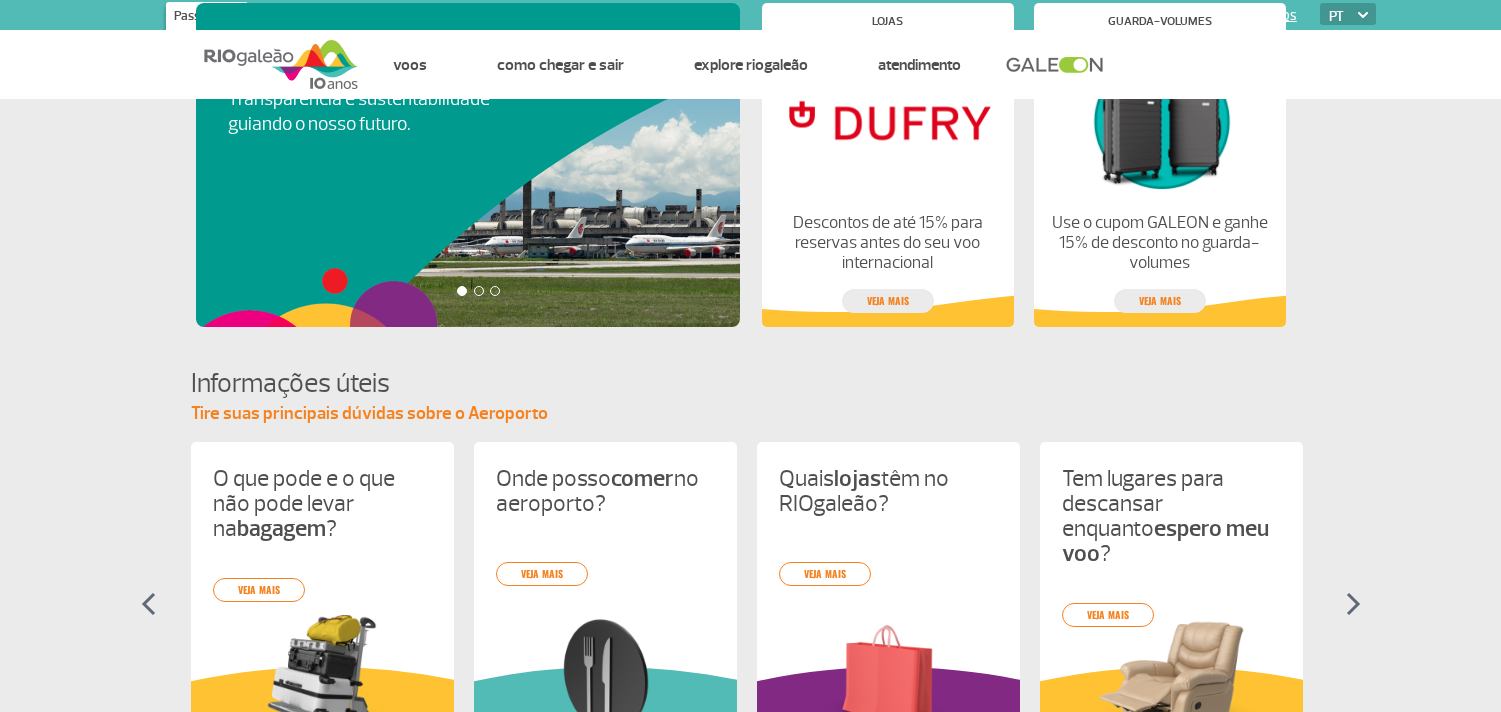 scroll, scrollTop: 0, scrollLeft: 0, axis: both 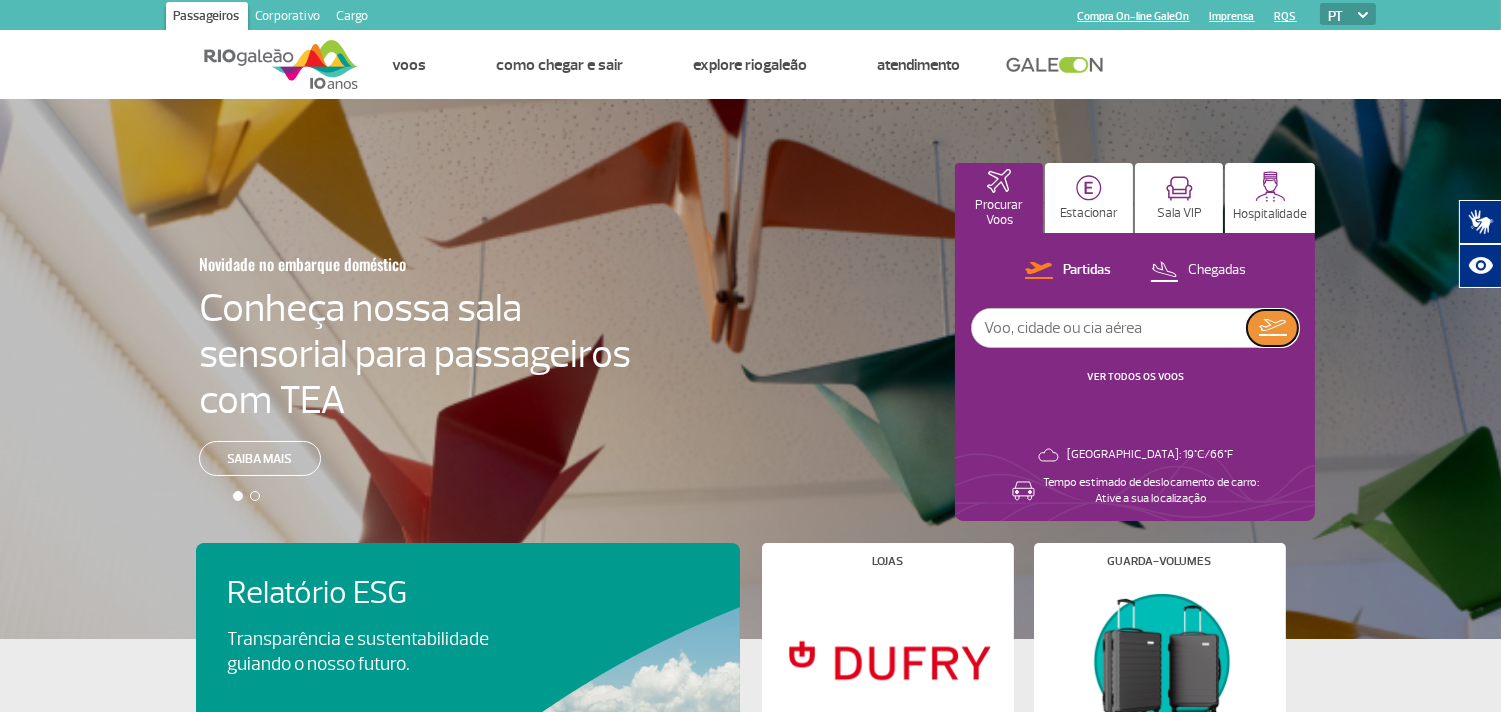 click at bounding box center [1273, 327] 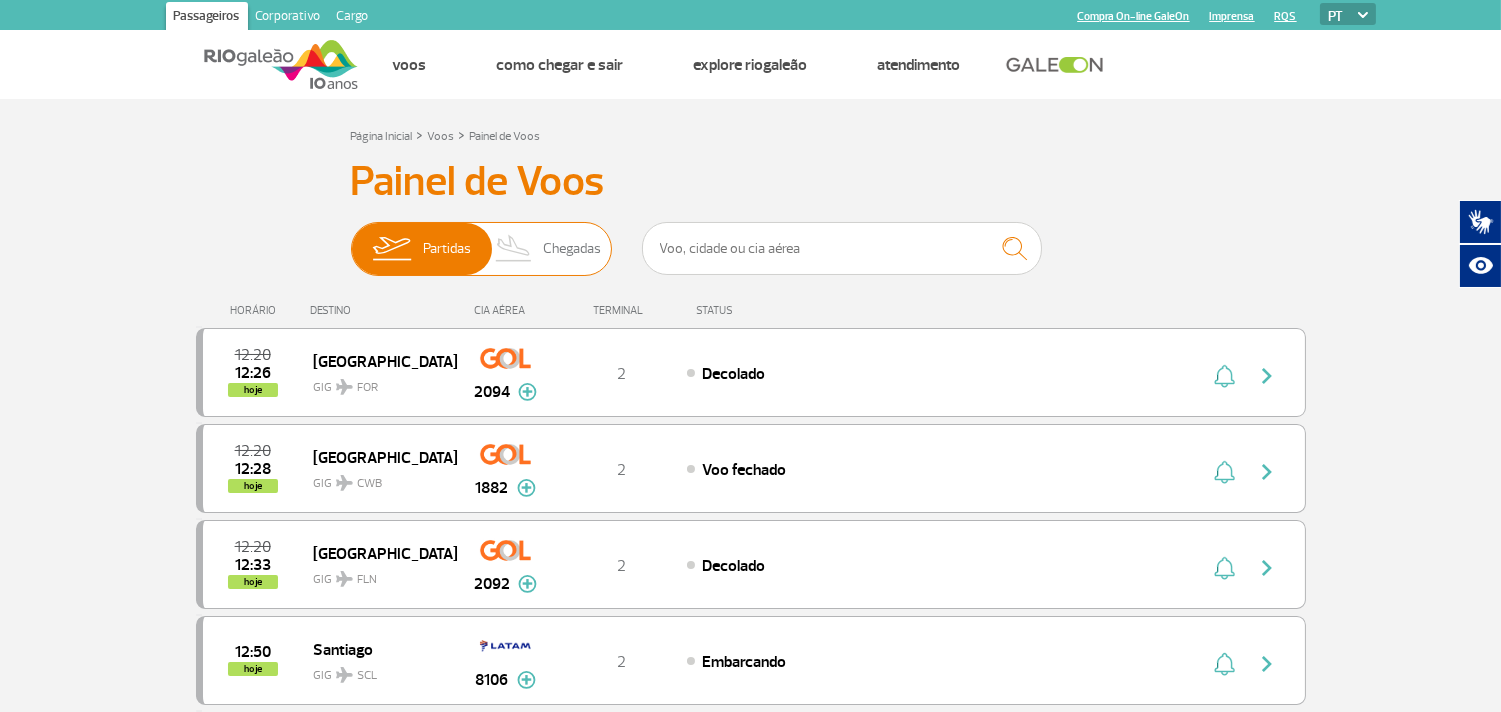 click on "Chegadas" at bounding box center [572, 249] 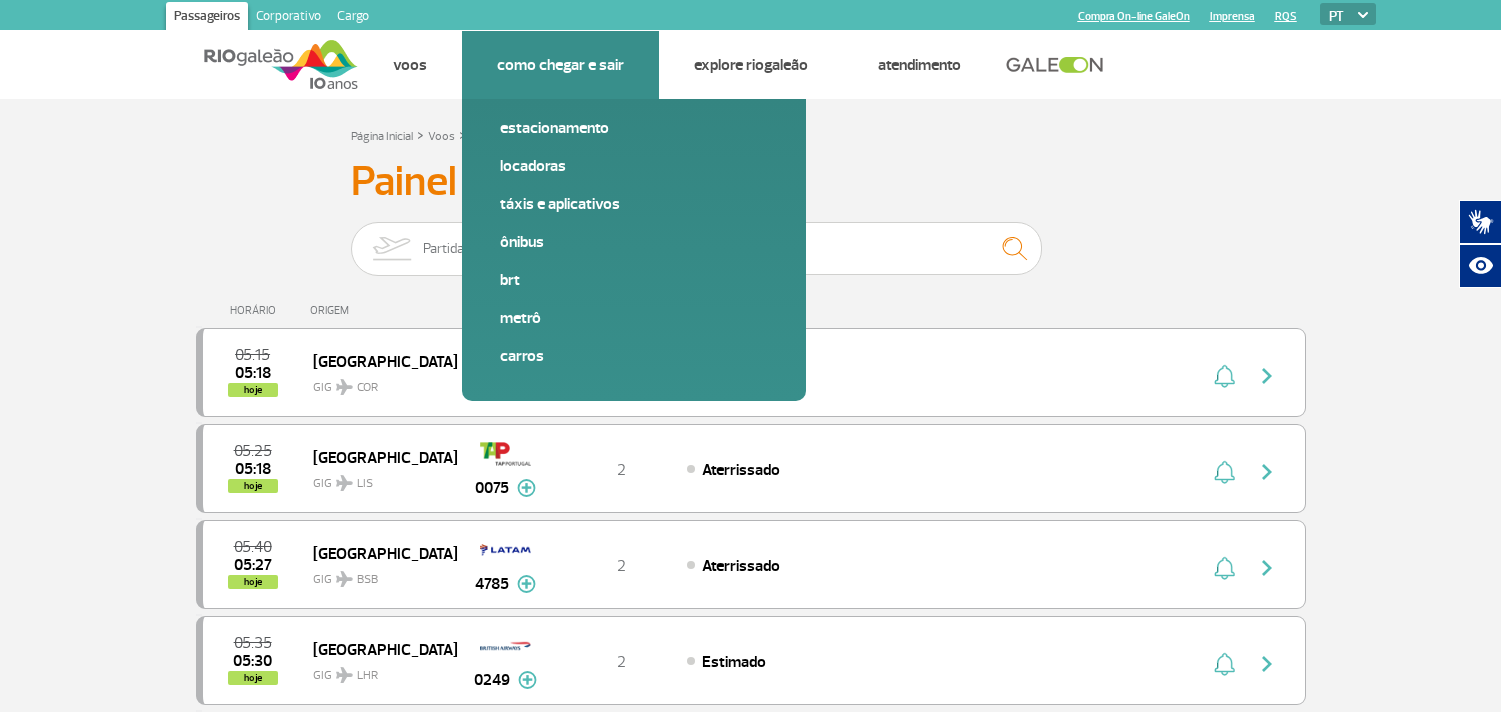 scroll, scrollTop: 0, scrollLeft: 0, axis: both 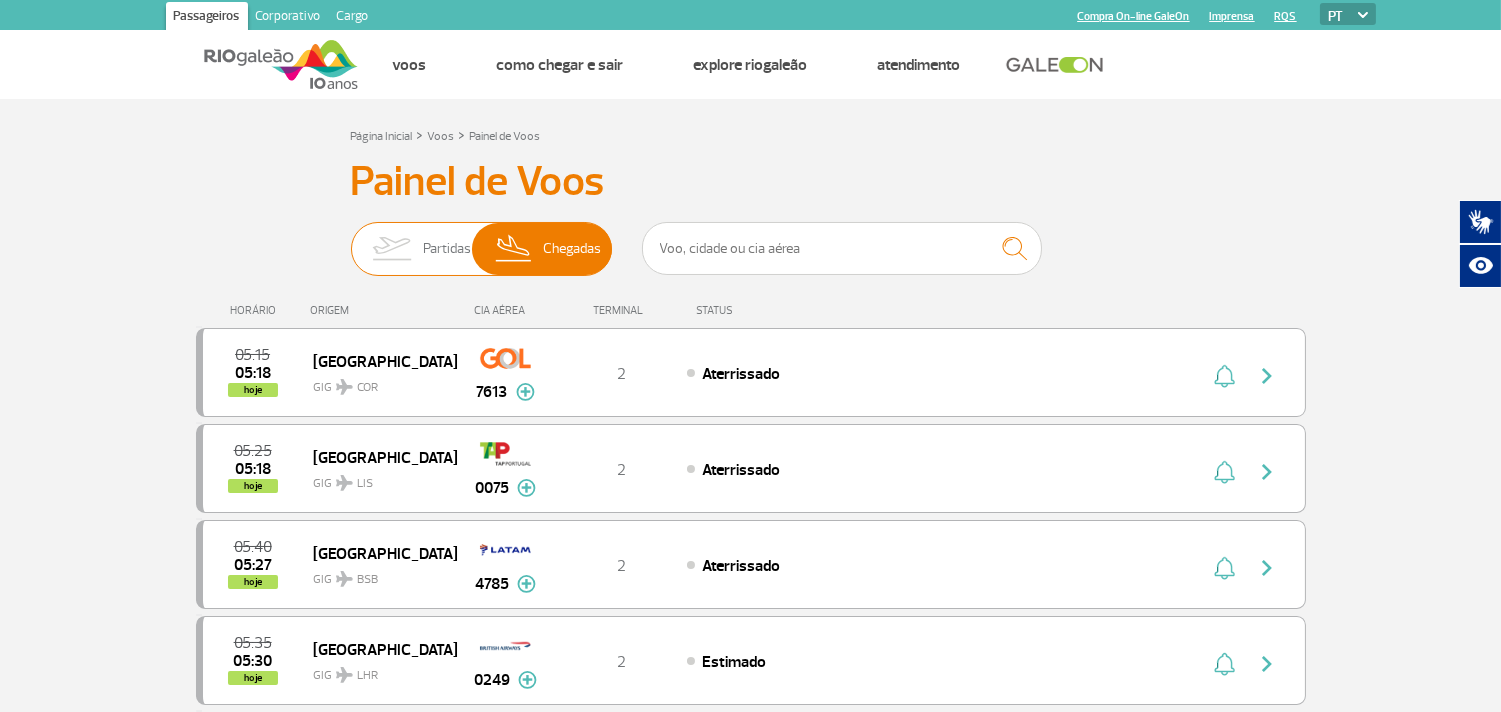click at bounding box center [391, 249] 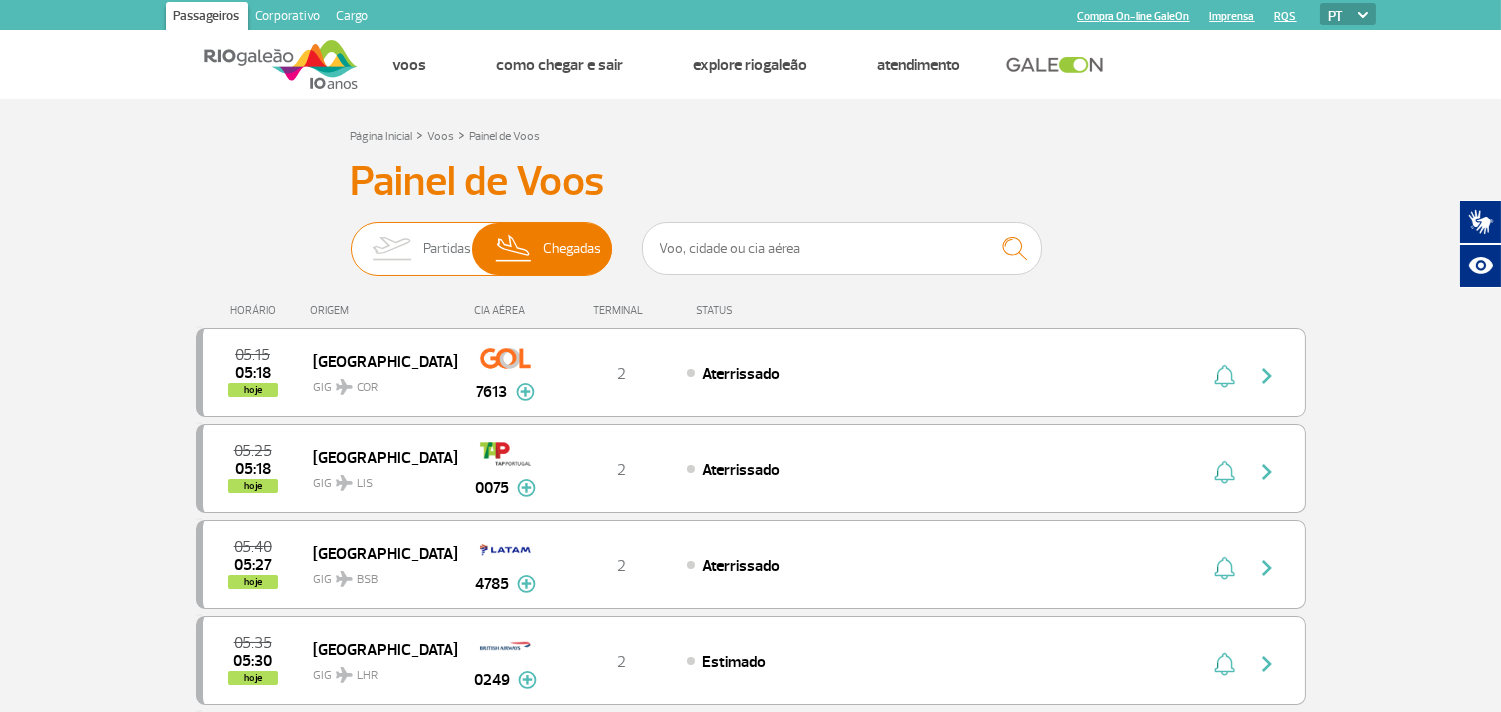 click on "Partidas   Chegadas" at bounding box center (351, 239) 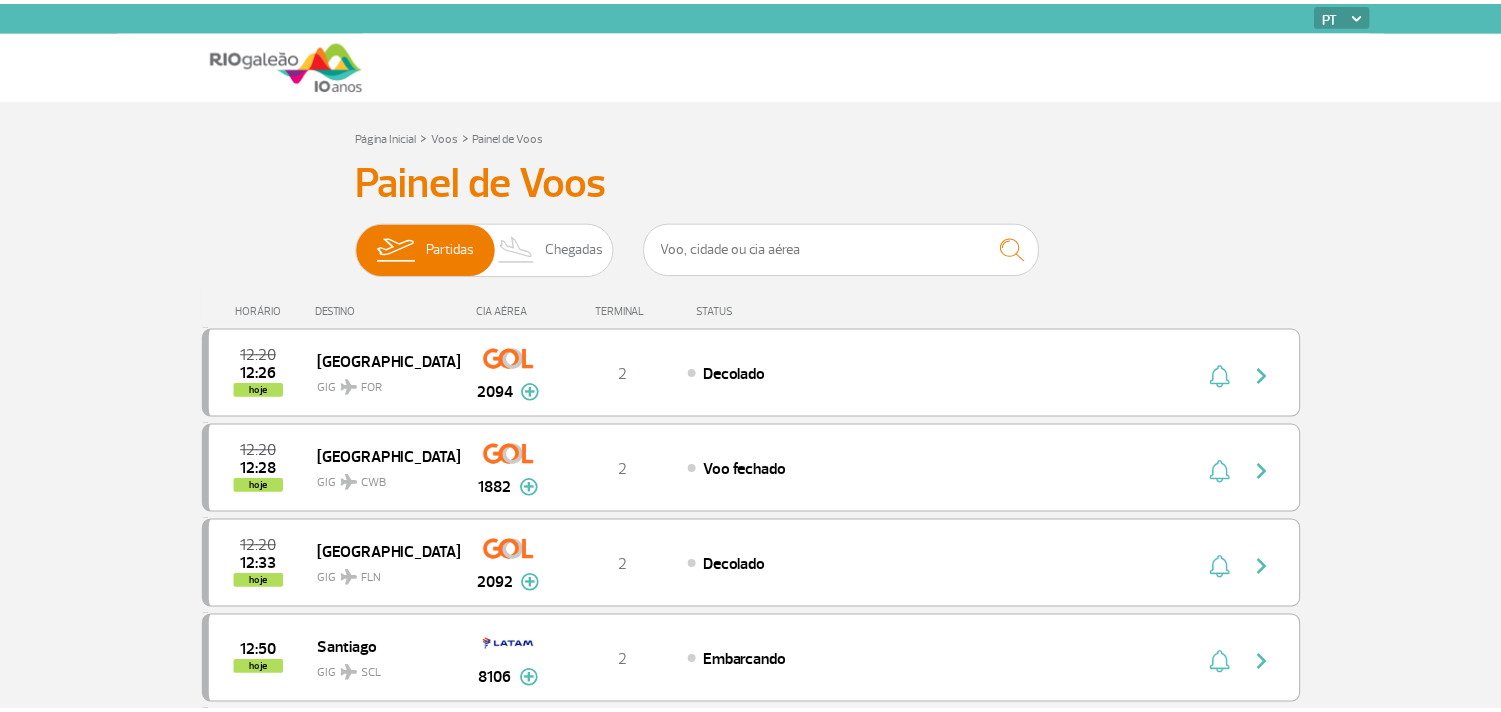 scroll, scrollTop: 0, scrollLeft: 0, axis: both 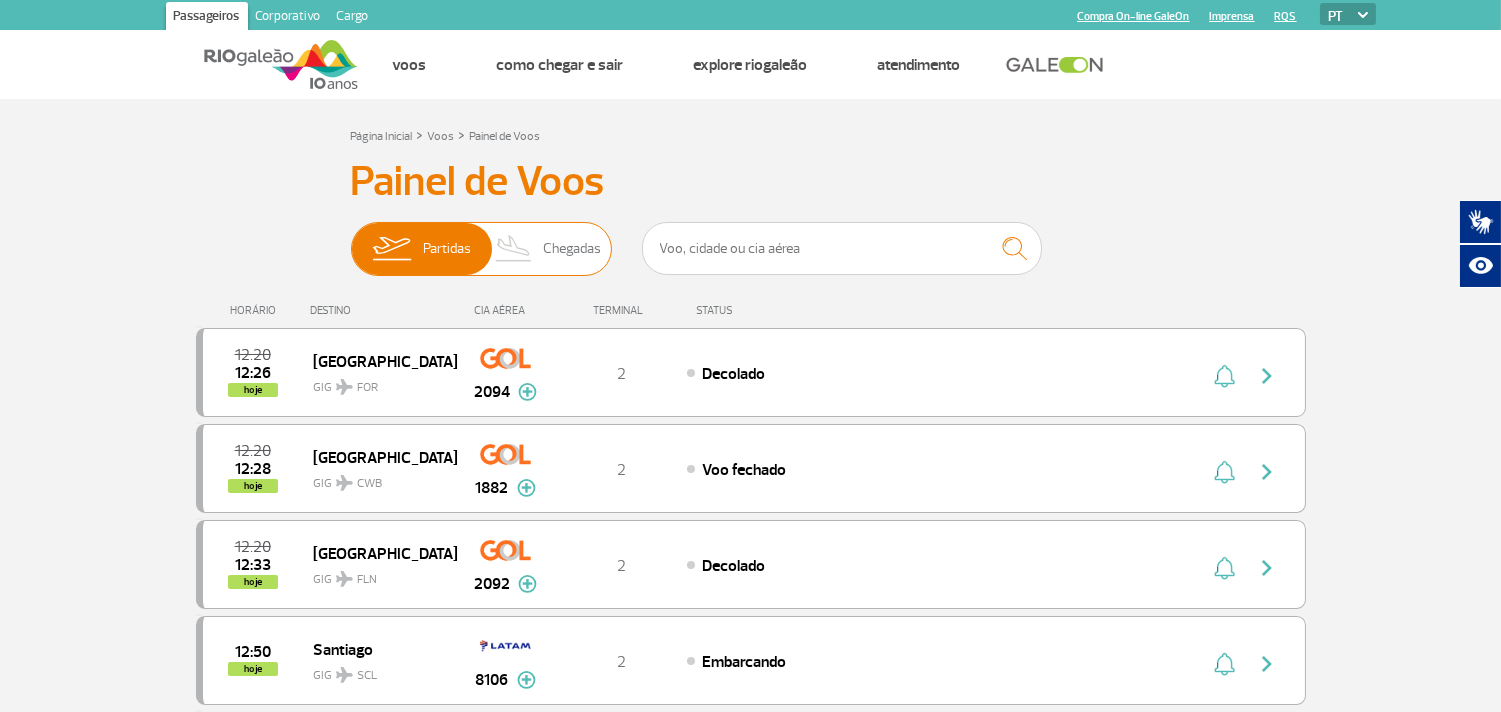 click on "Chegadas" at bounding box center [572, 249] 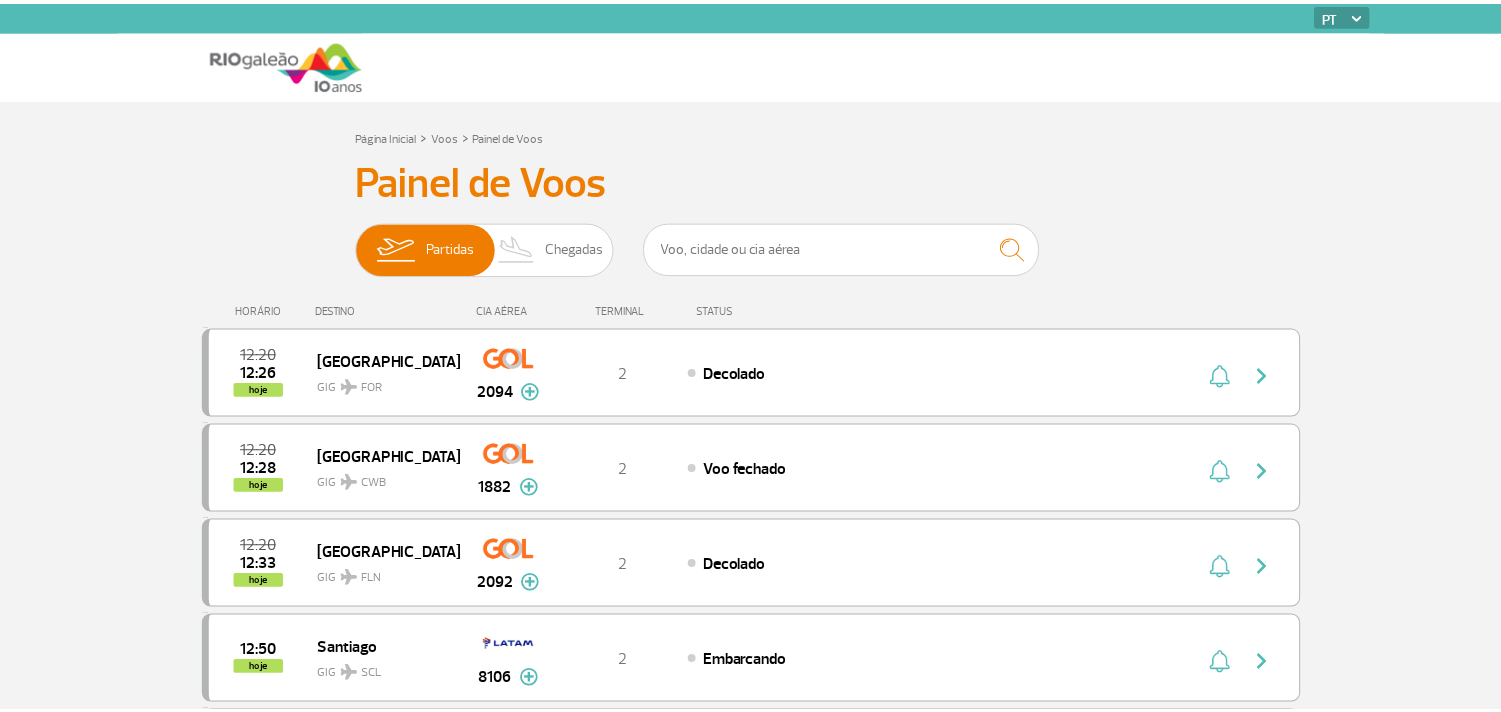 scroll, scrollTop: 0, scrollLeft: 0, axis: both 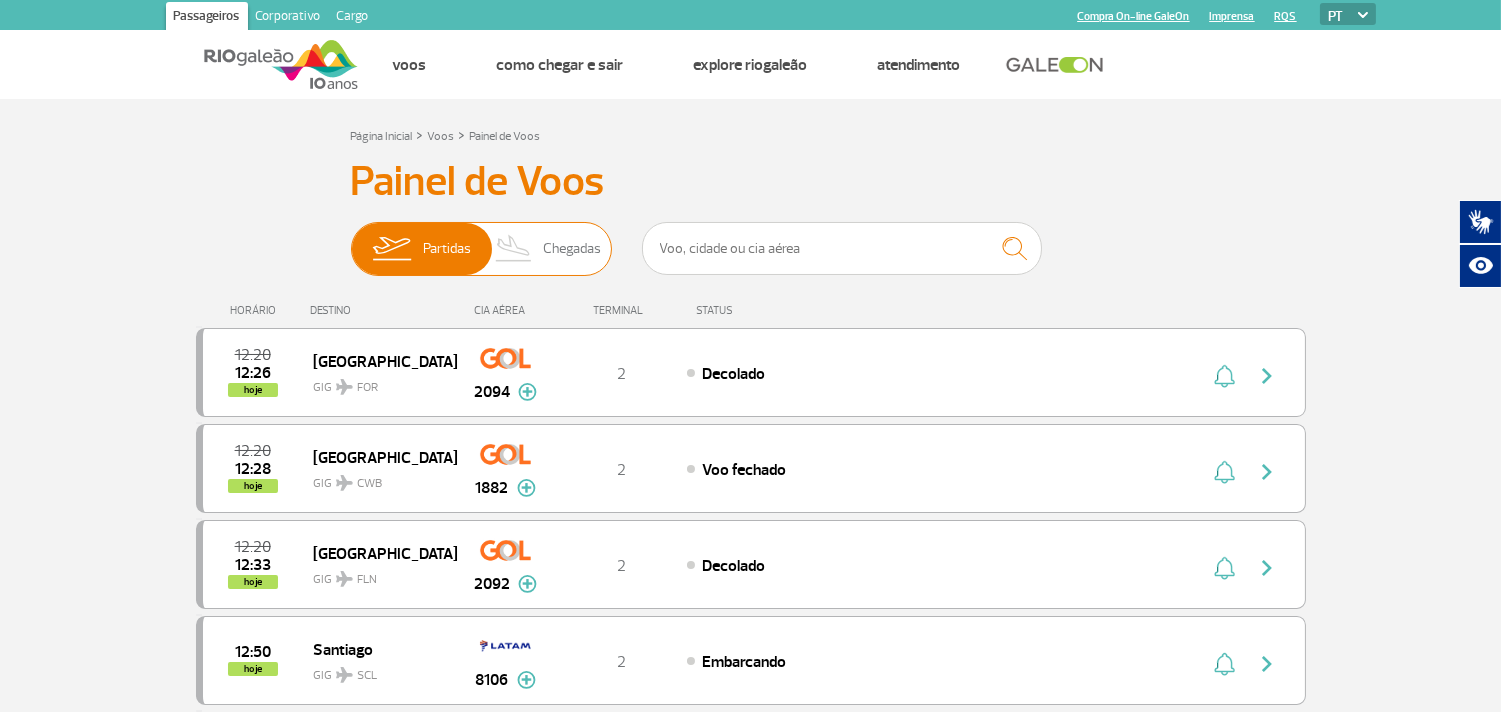 click on "Chegadas" at bounding box center [572, 249] 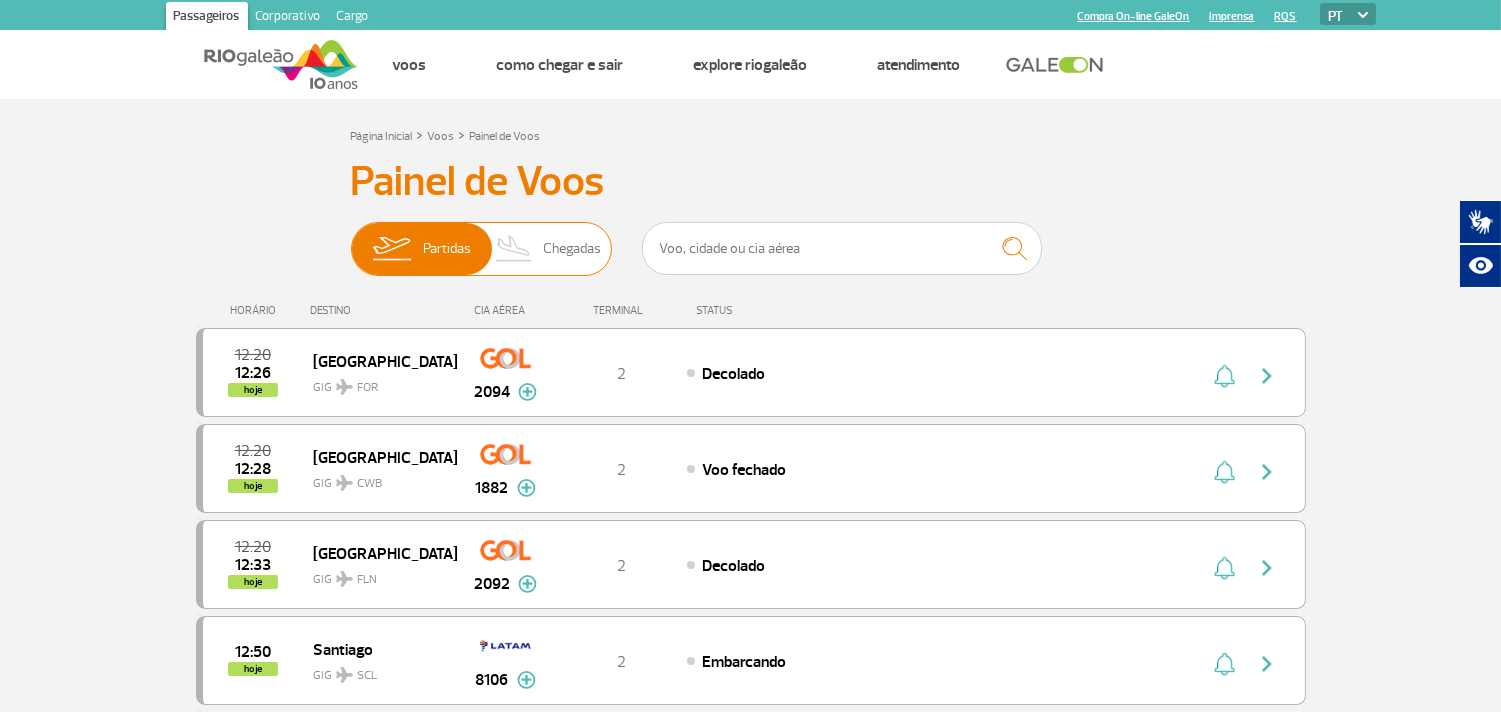 click on "Partidas   Chegadas" at bounding box center (351, 239) 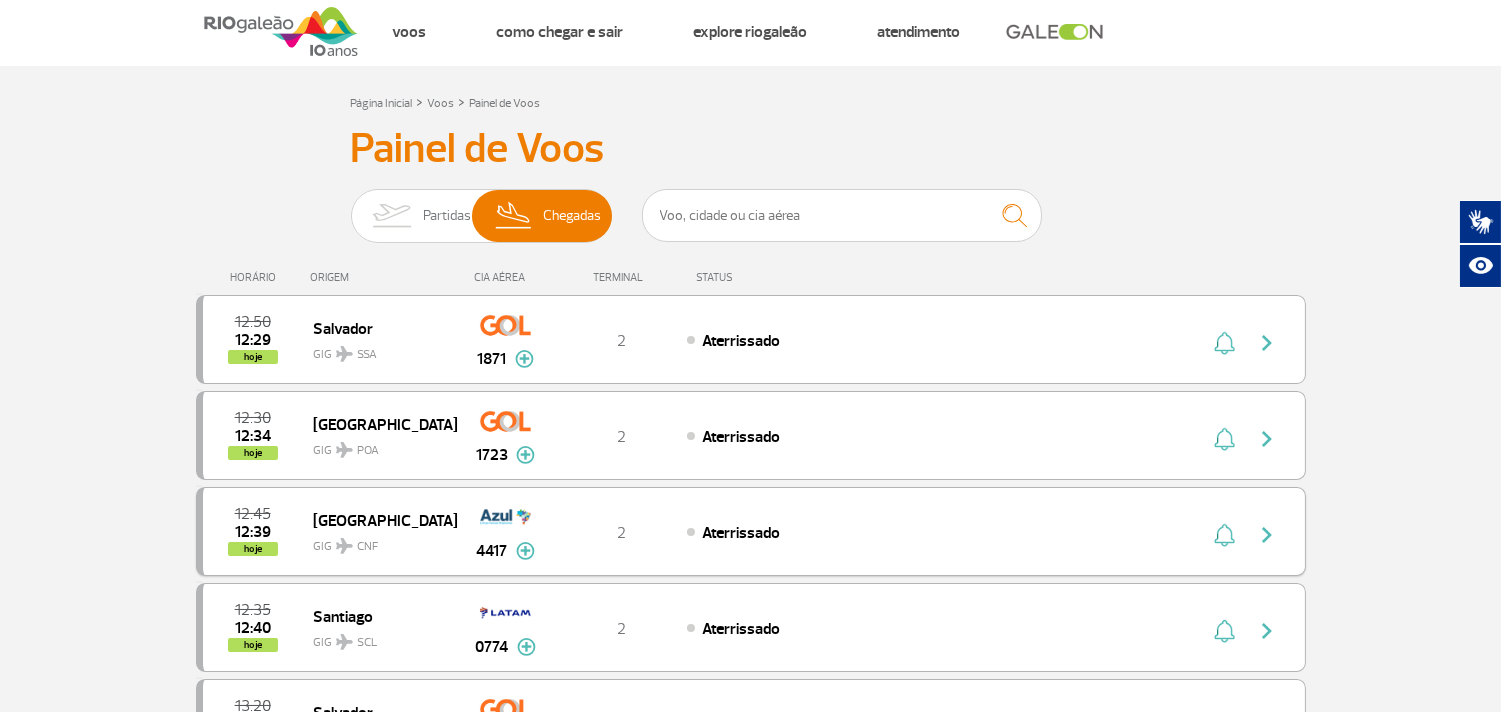 scroll, scrollTop: 0, scrollLeft: 0, axis: both 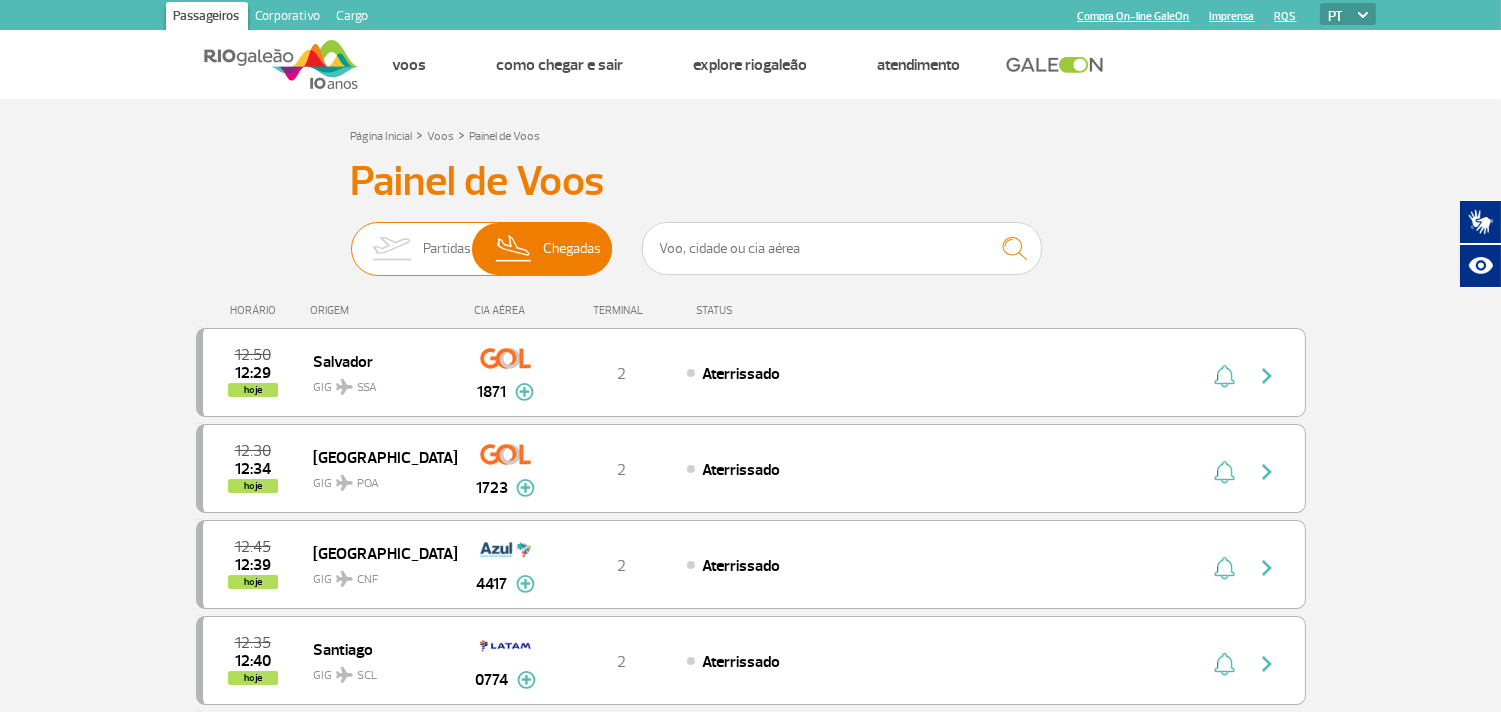 click on "Partidas" at bounding box center [447, 249] 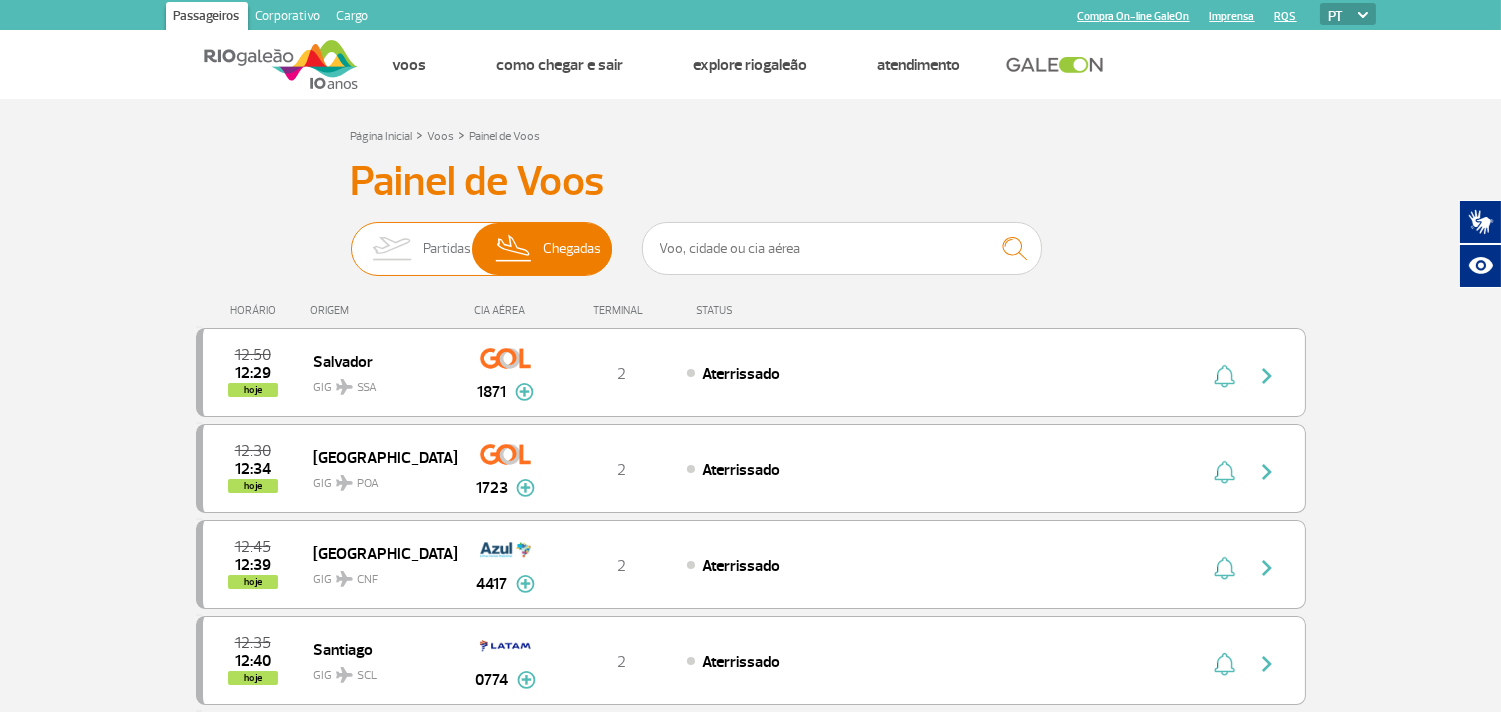 click on "Partidas   Chegadas" at bounding box center (351, 239) 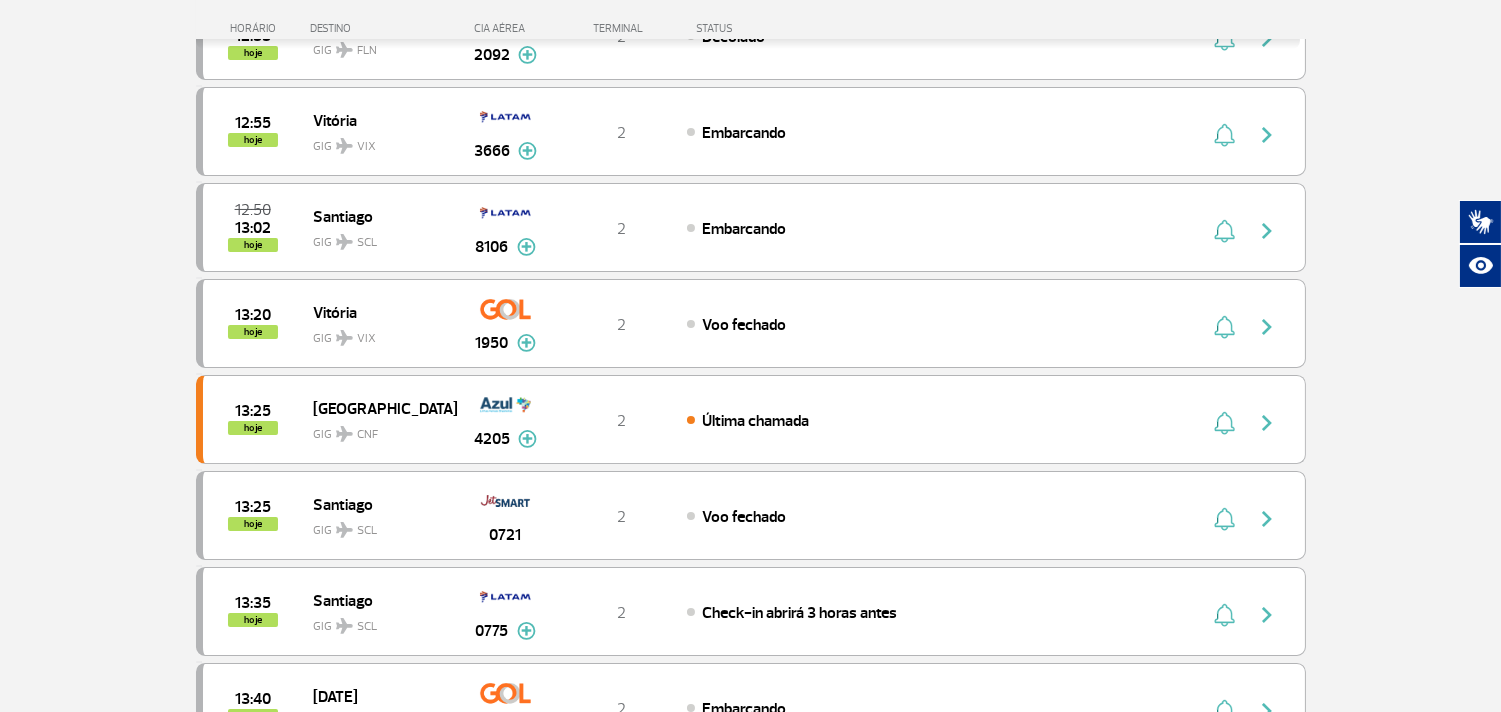 scroll, scrollTop: 555, scrollLeft: 0, axis: vertical 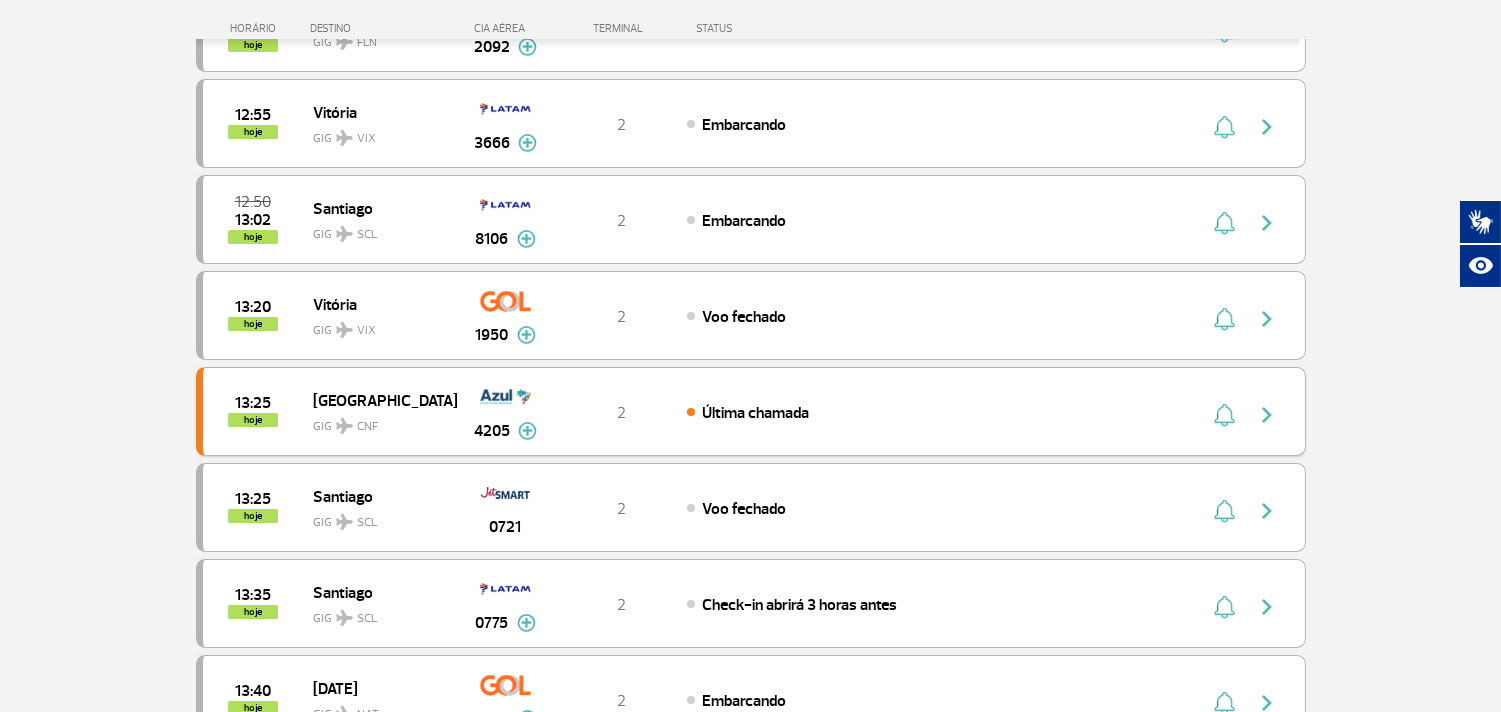 click at bounding box center [527, 431] 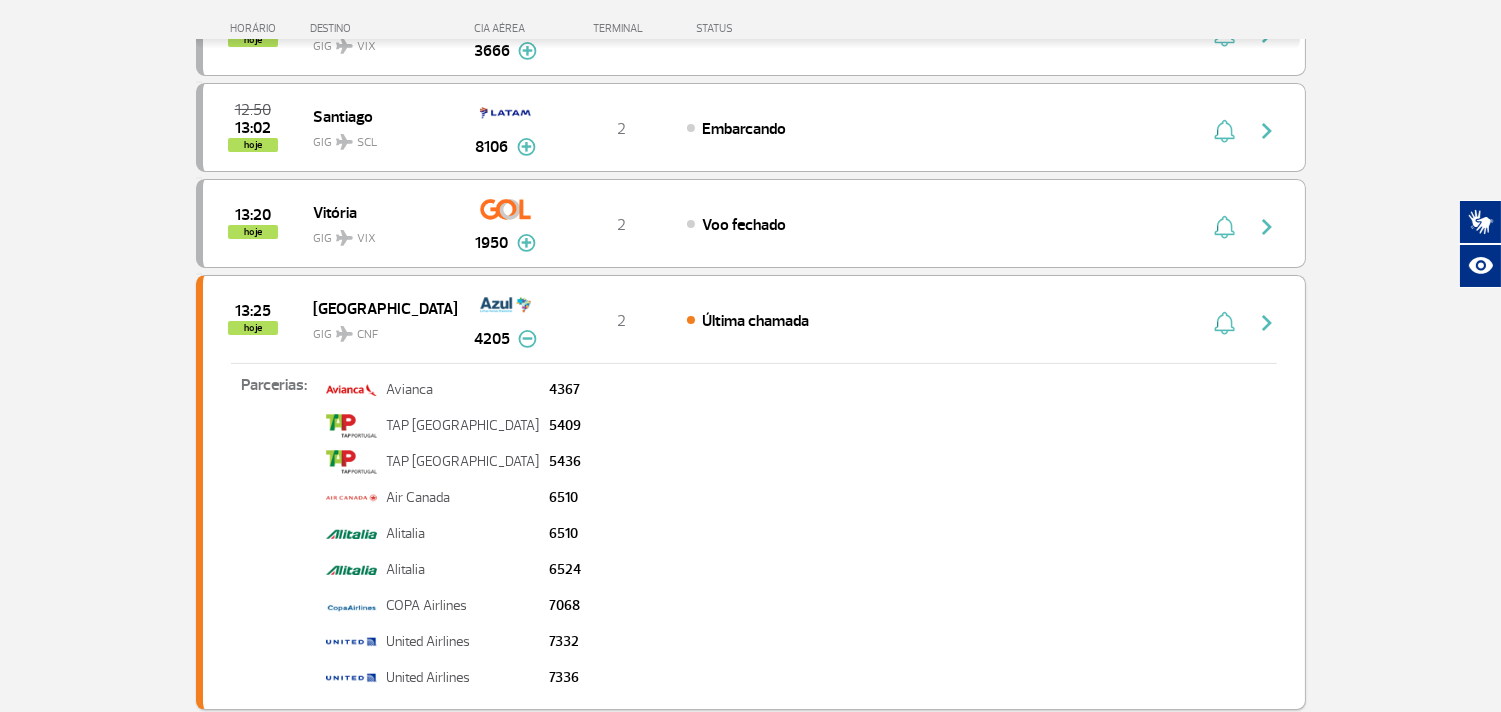 scroll, scrollTop: 555, scrollLeft: 0, axis: vertical 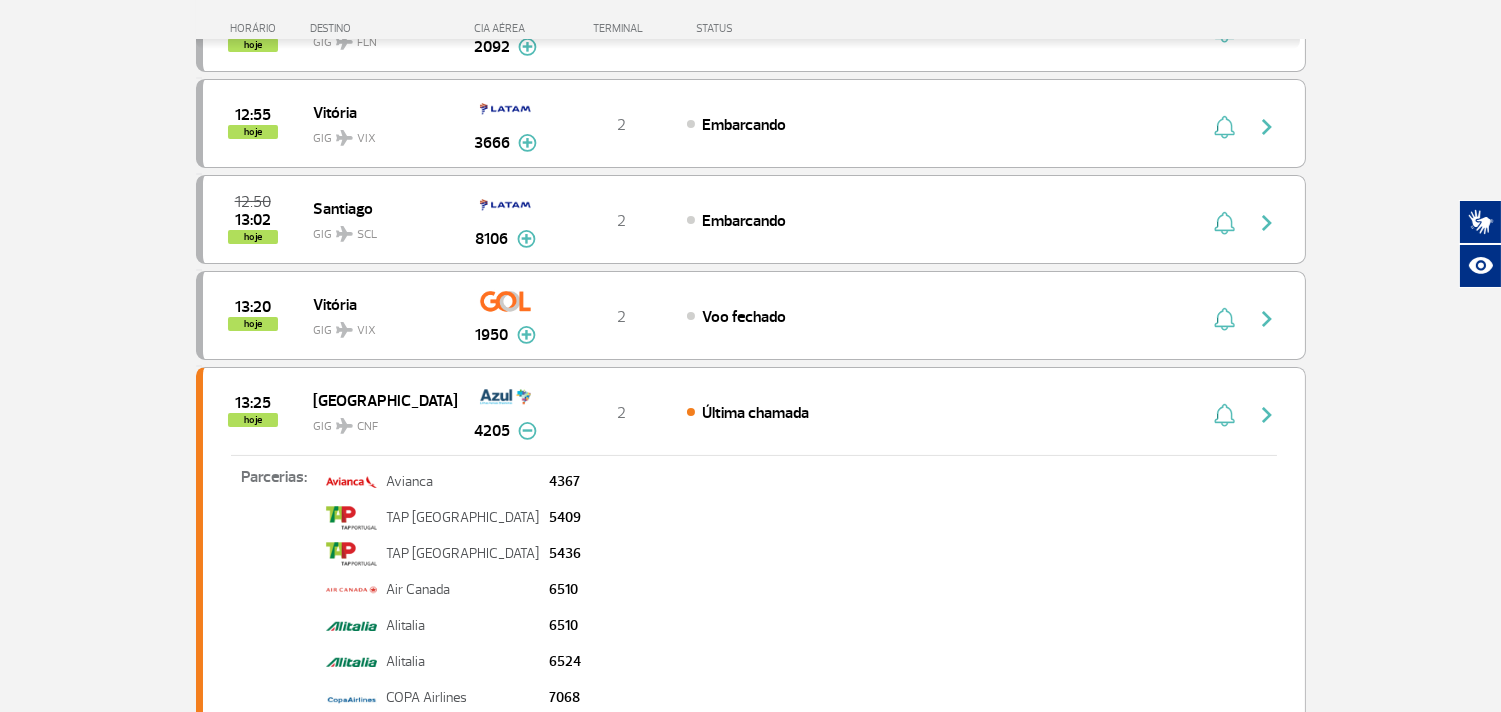 click at bounding box center (527, 431) 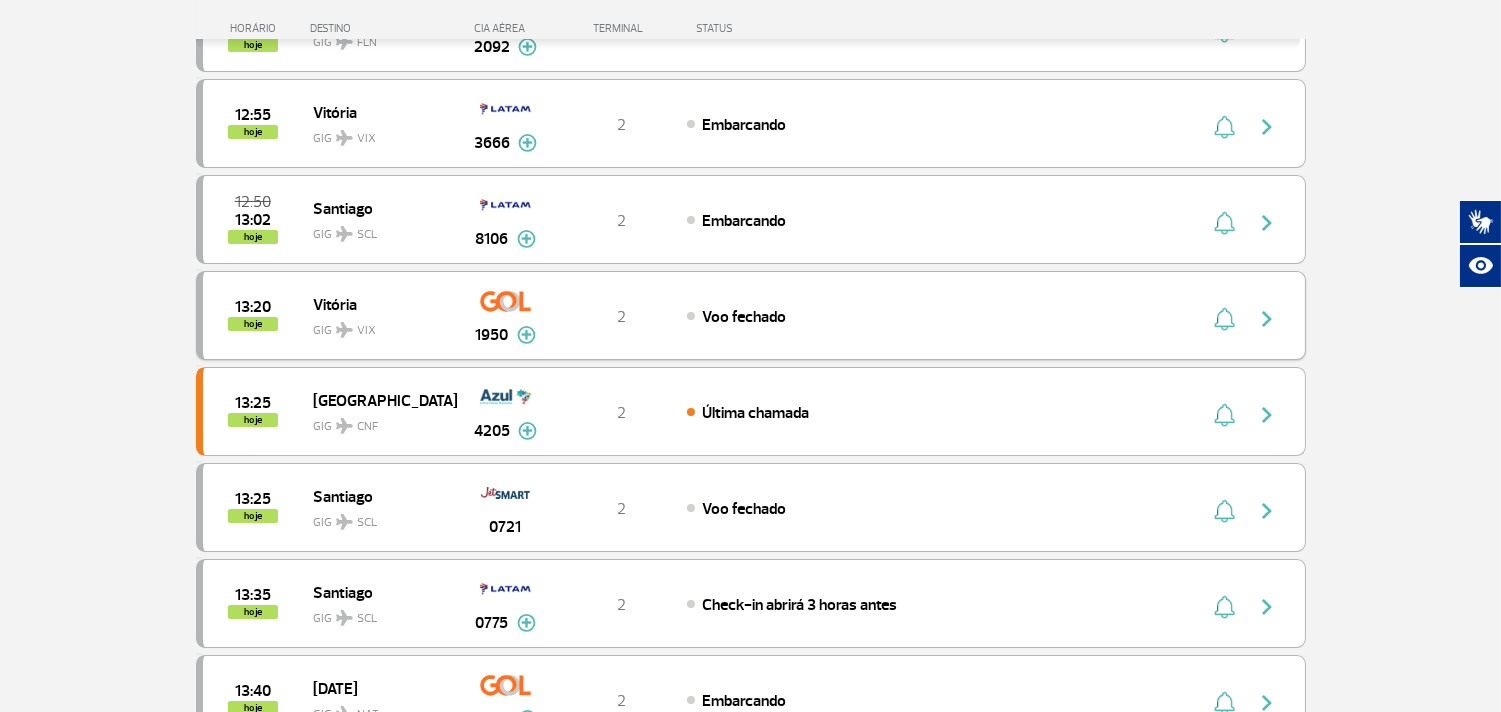 click at bounding box center (526, 335) 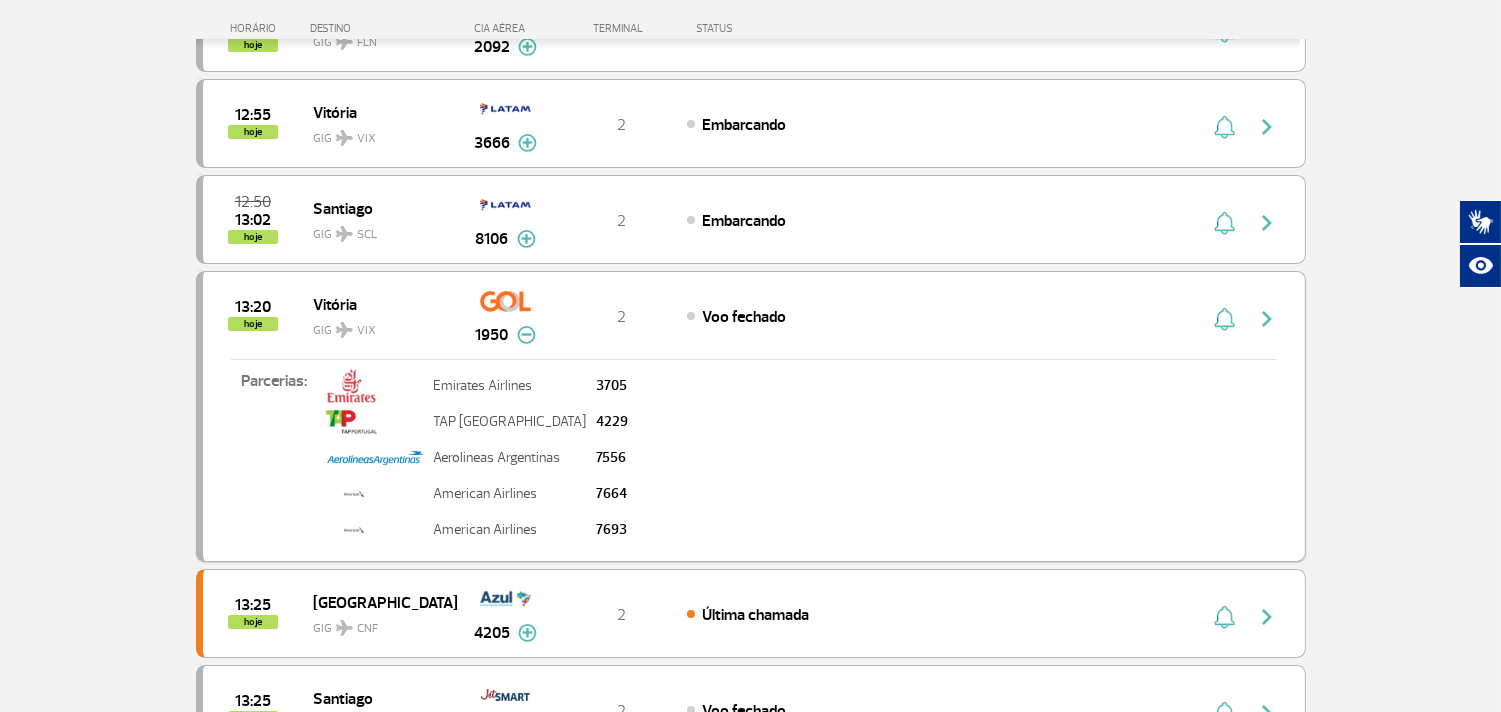 click at bounding box center [526, 335] 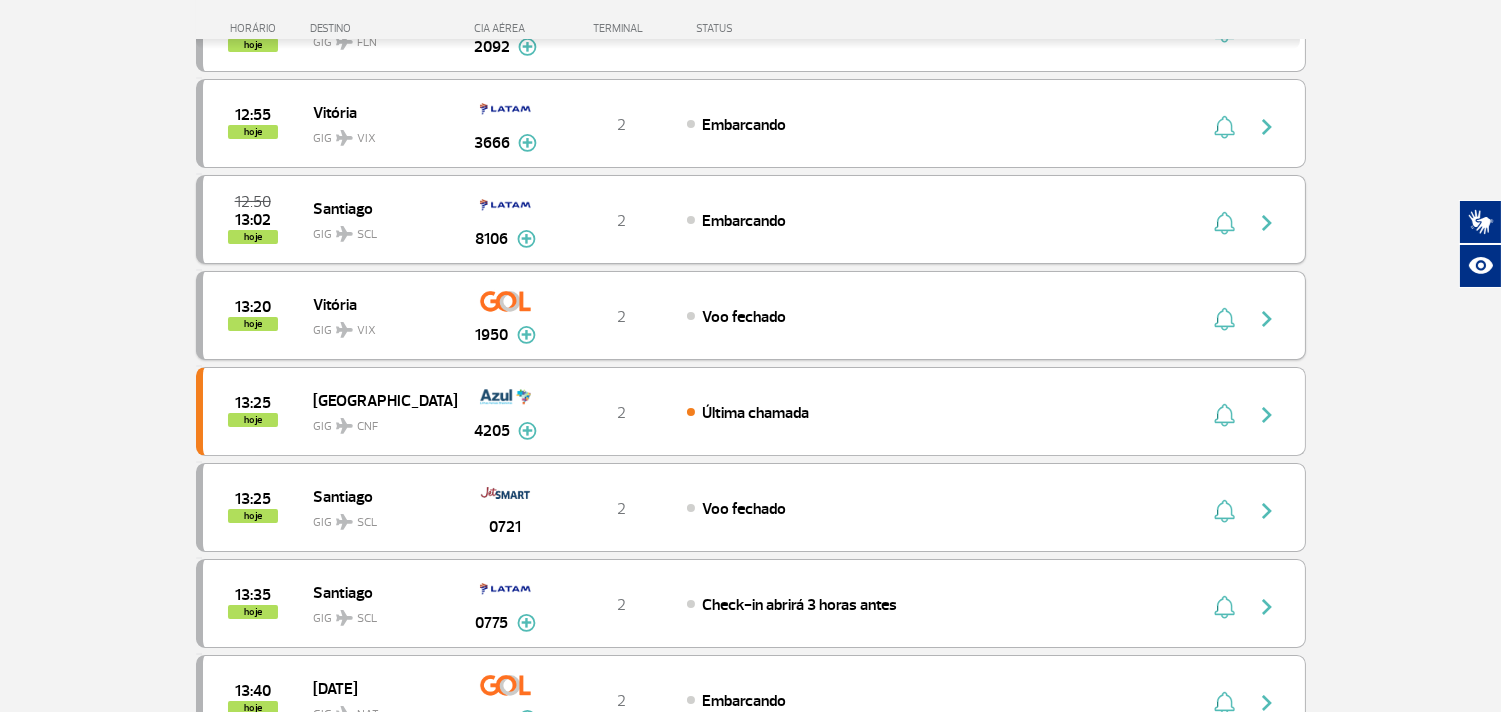 click at bounding box center [526, 239] 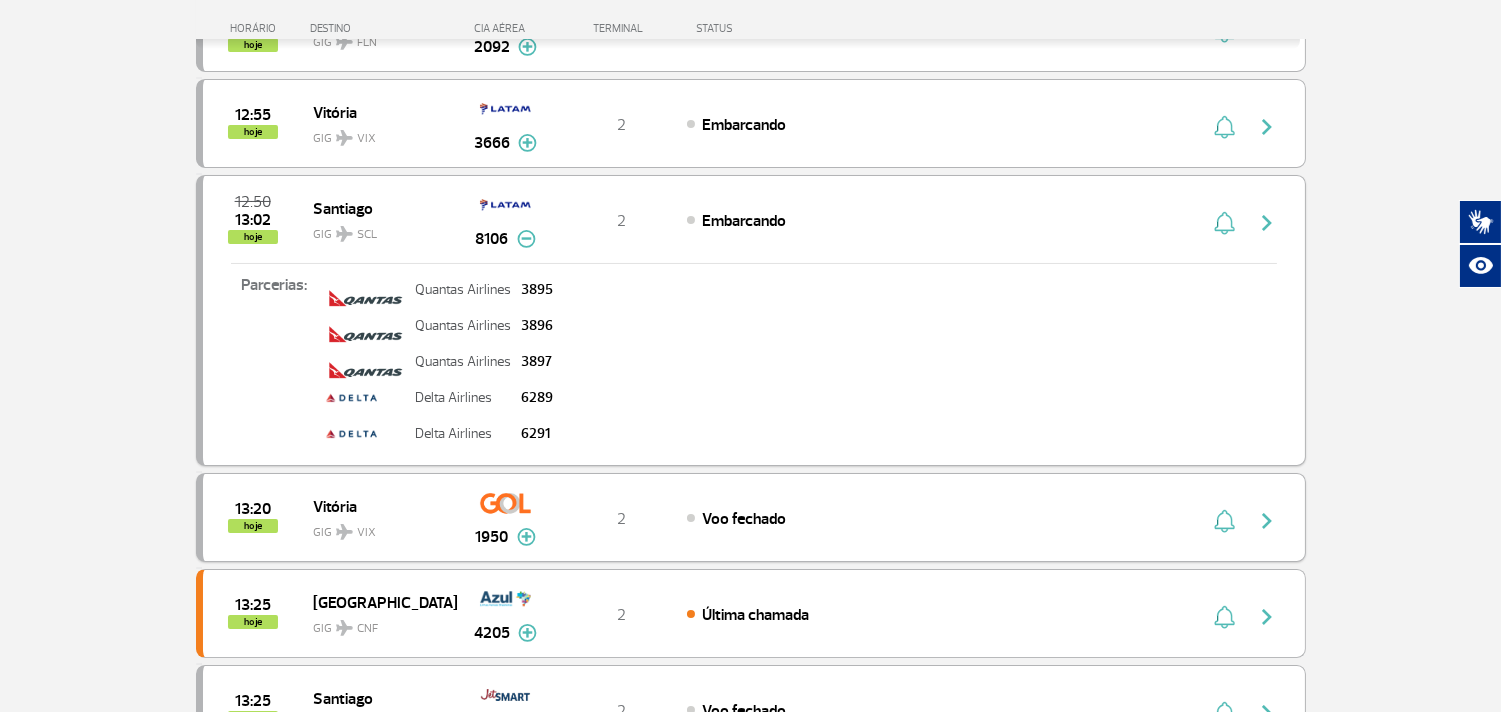 click at bounding box center (526, 239) 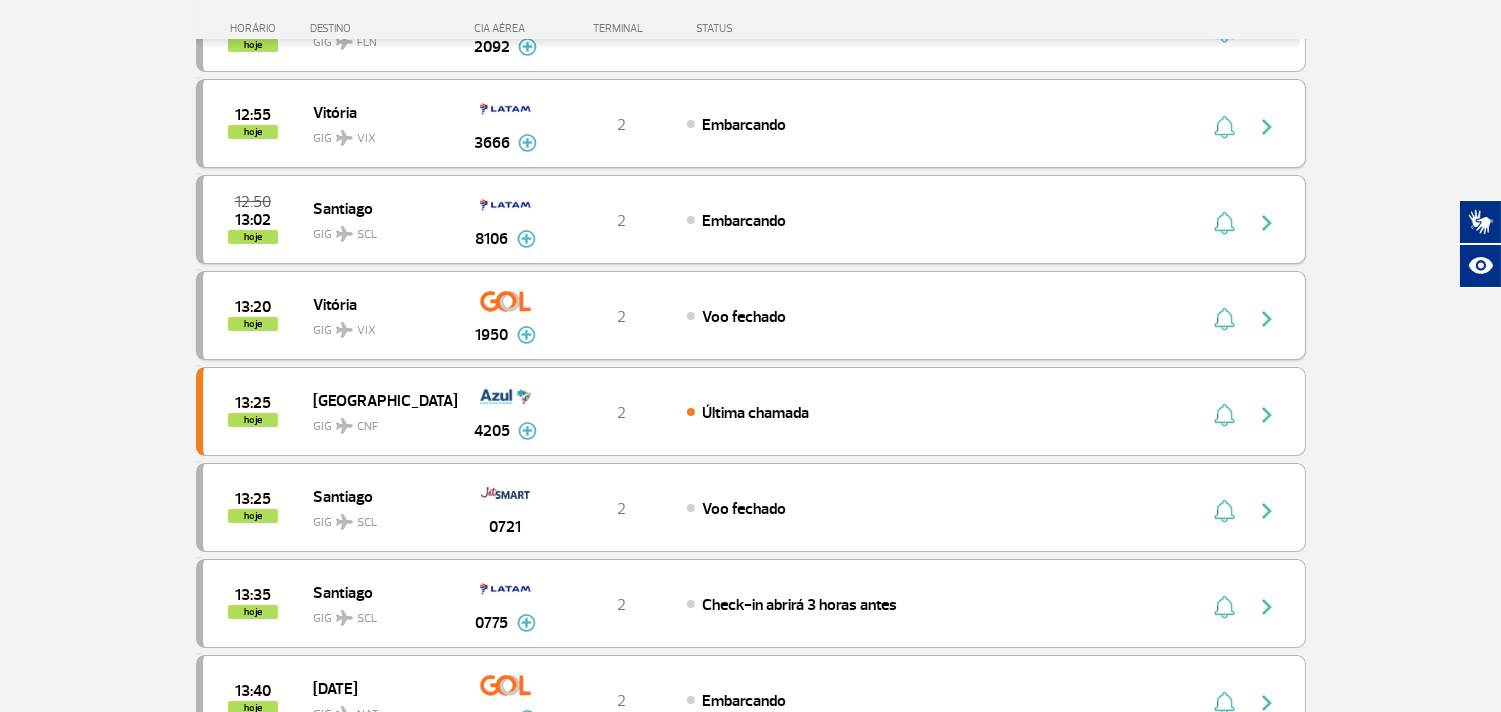 click at bounding box center (527, 143) 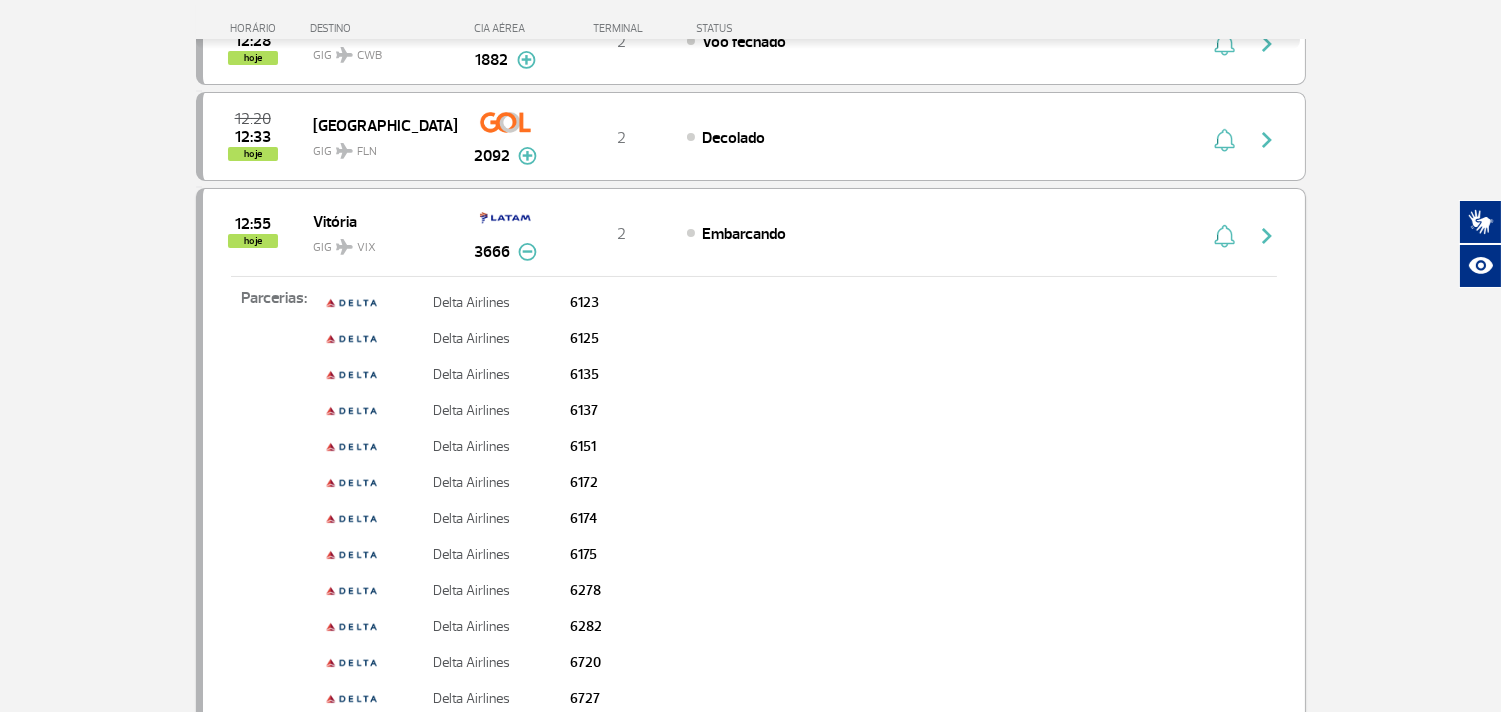 scroll, scrollTop: 444, scrollLeft: 0, axis: vertical 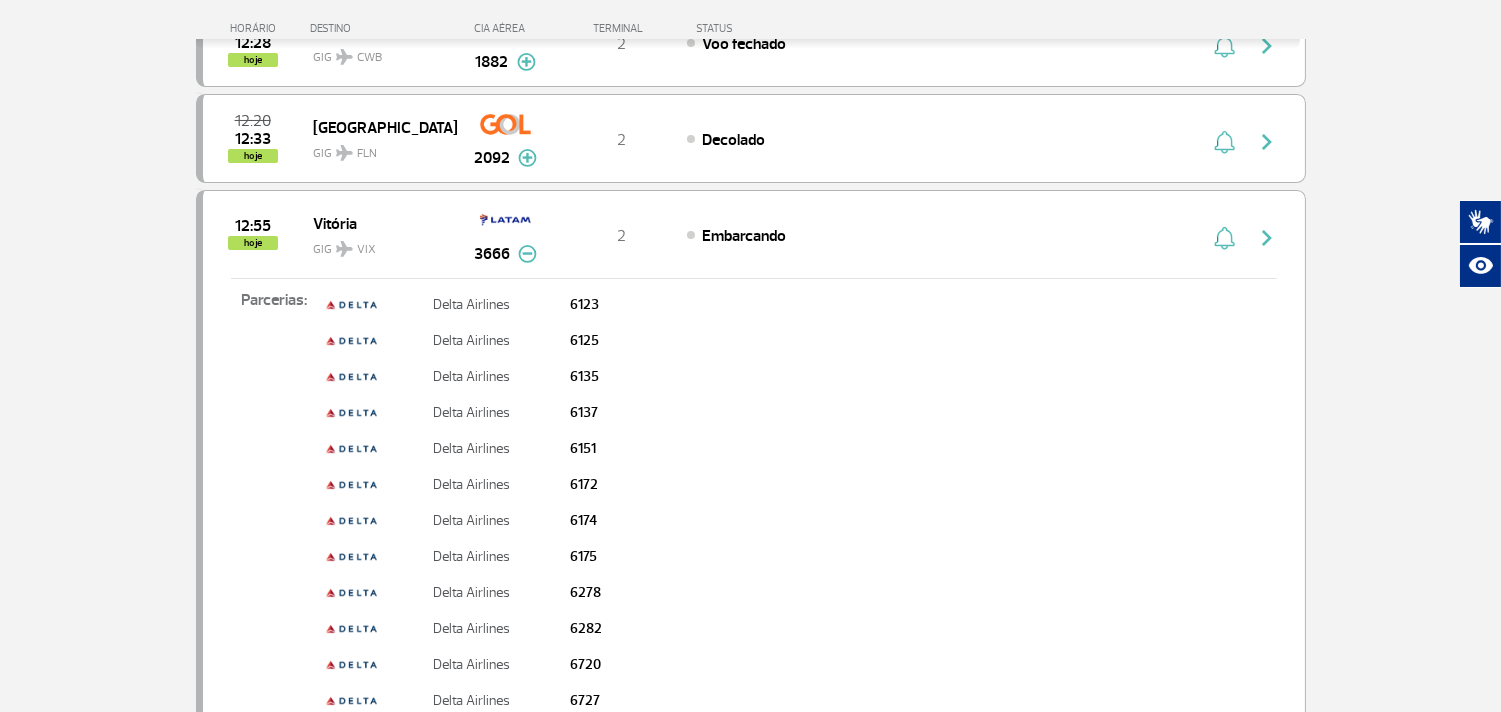 click at bounding box center [527, 254] 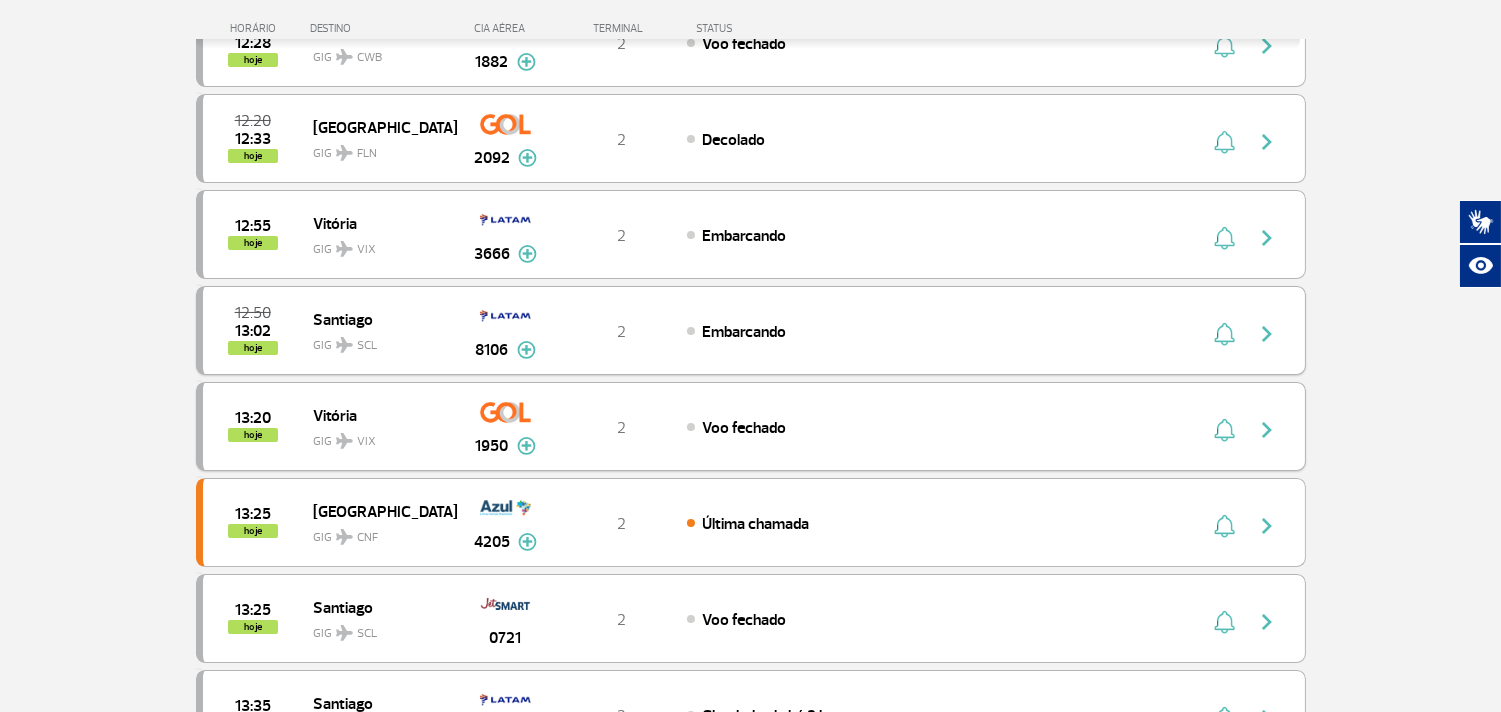 type 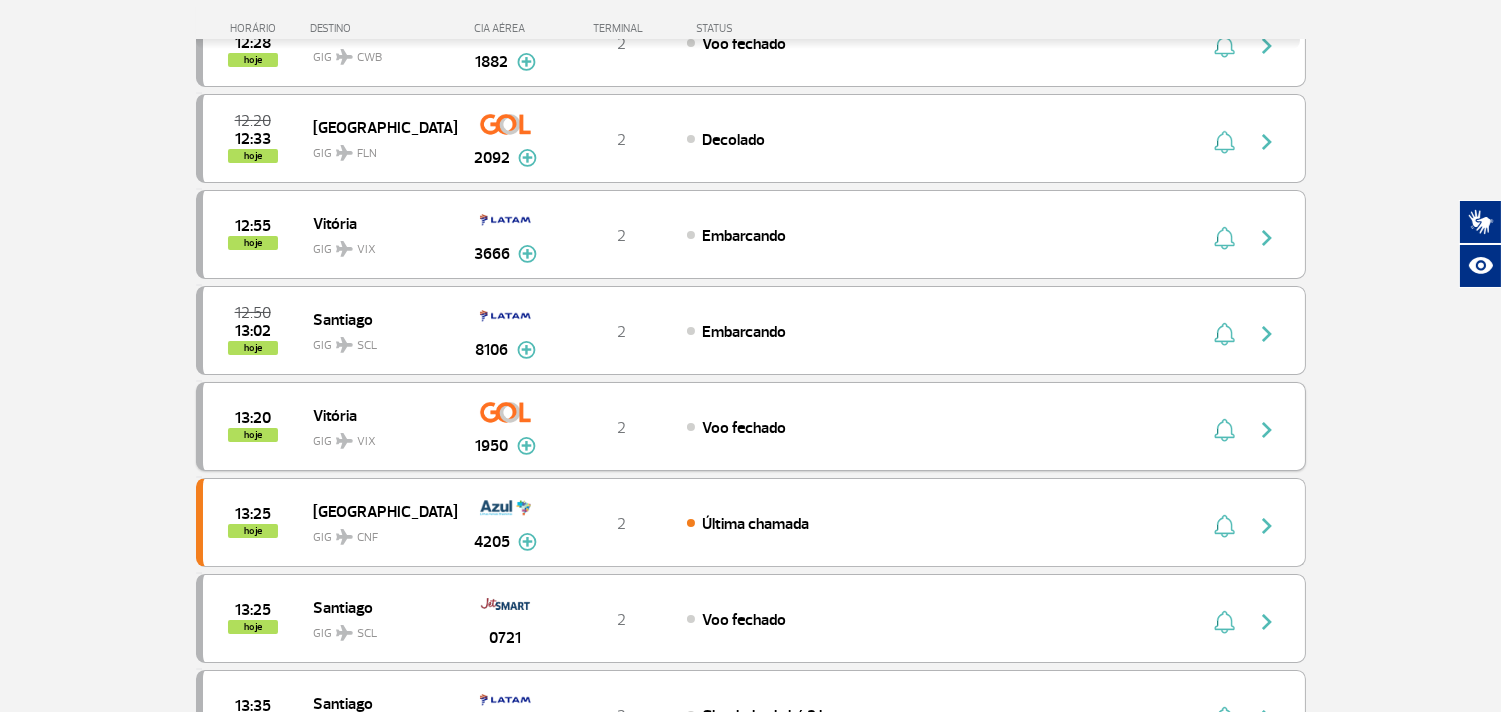 click at bounding box center [526, 350] 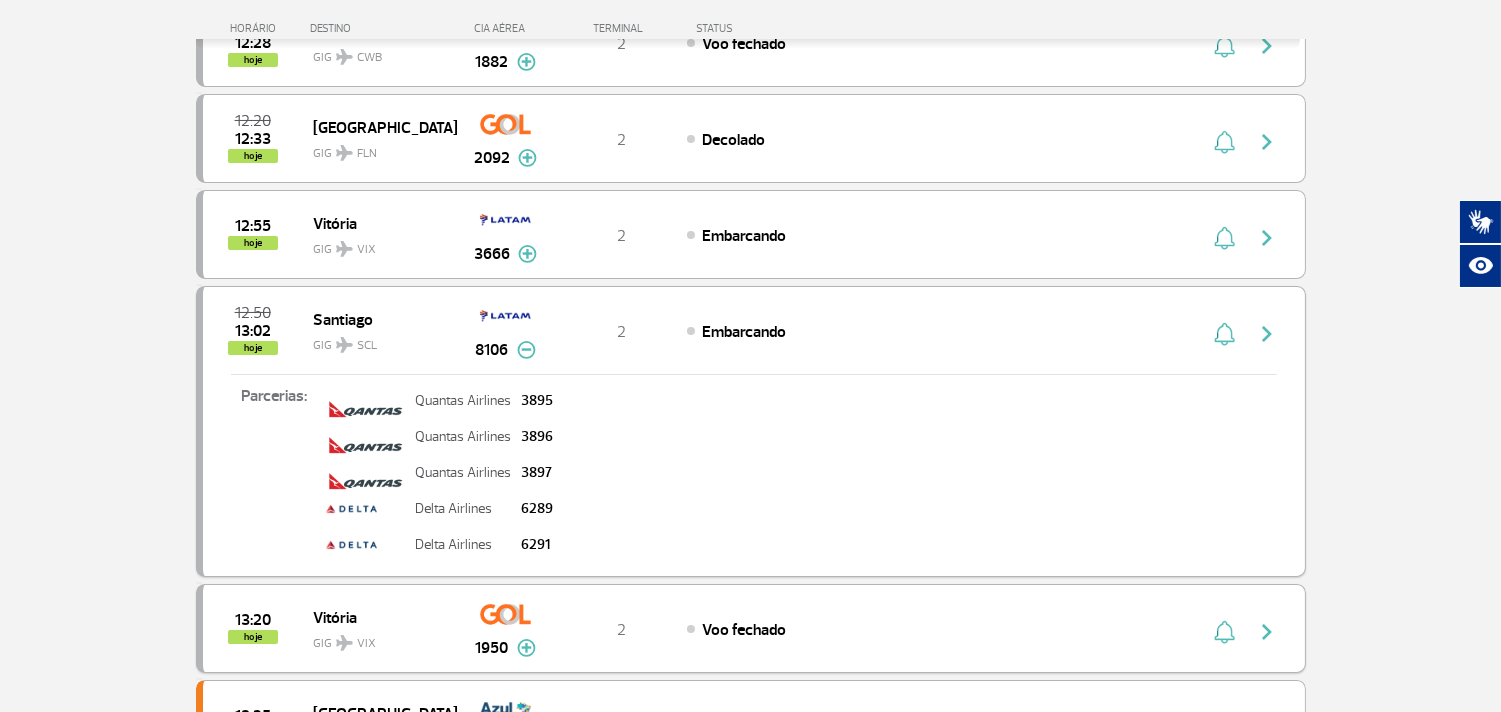 type 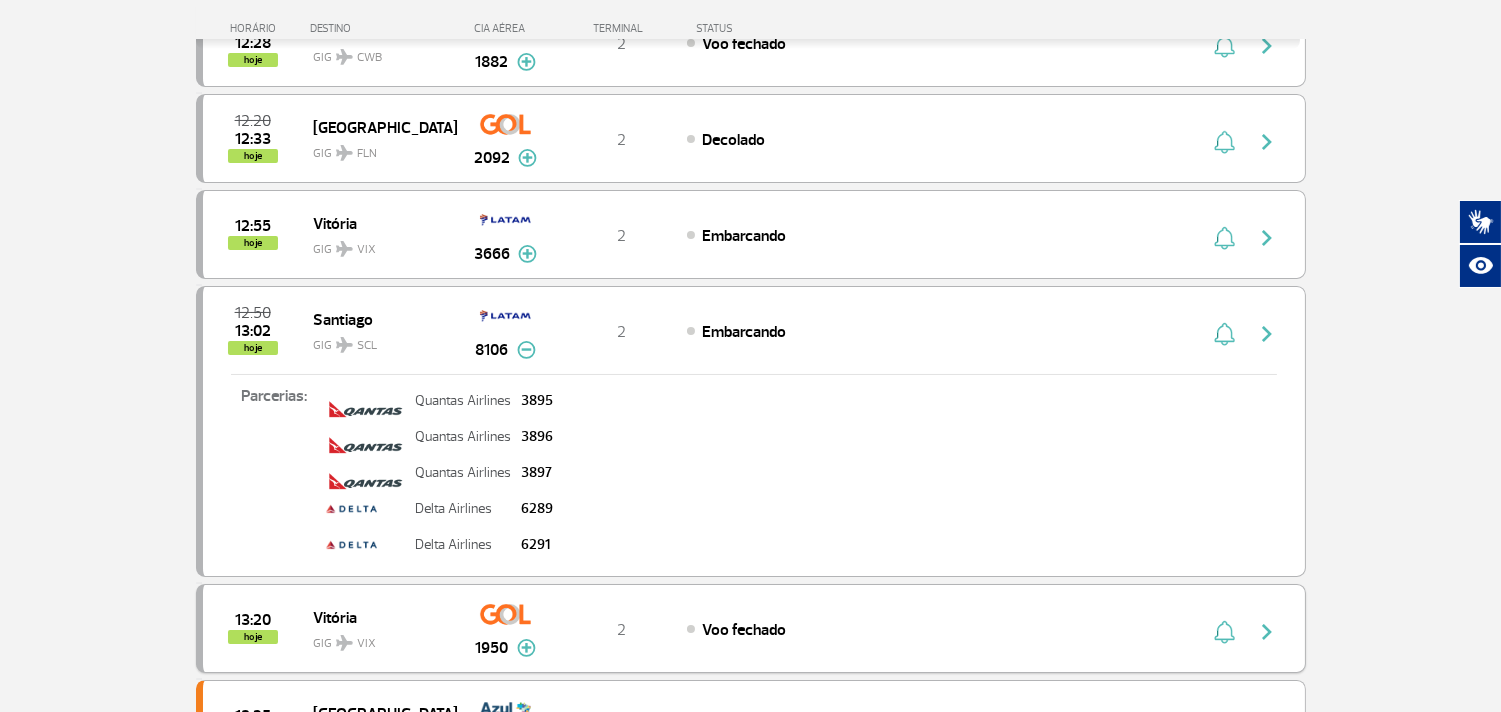 click at bounding box center (526, 350) 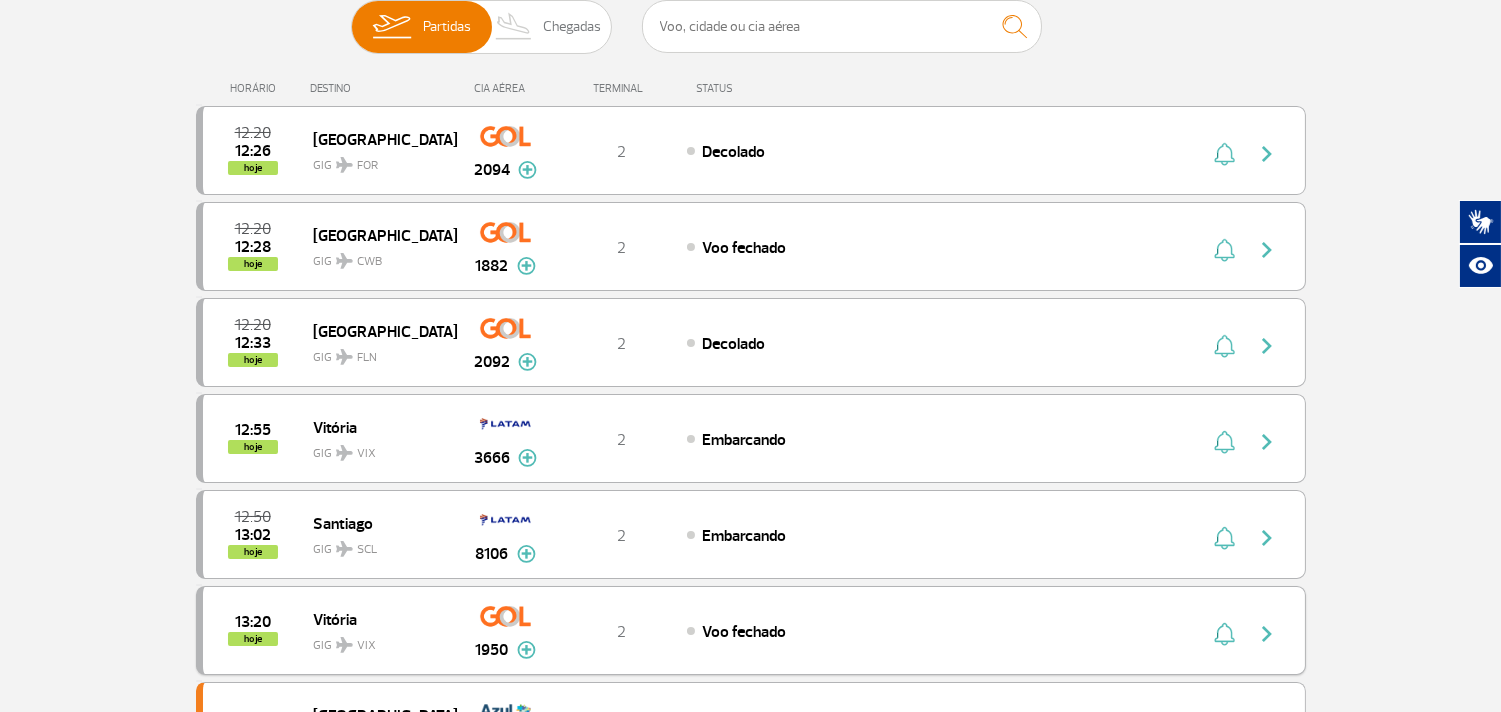 scroll, scrollTop: 111, scrollLeft: 0, axis: vertical 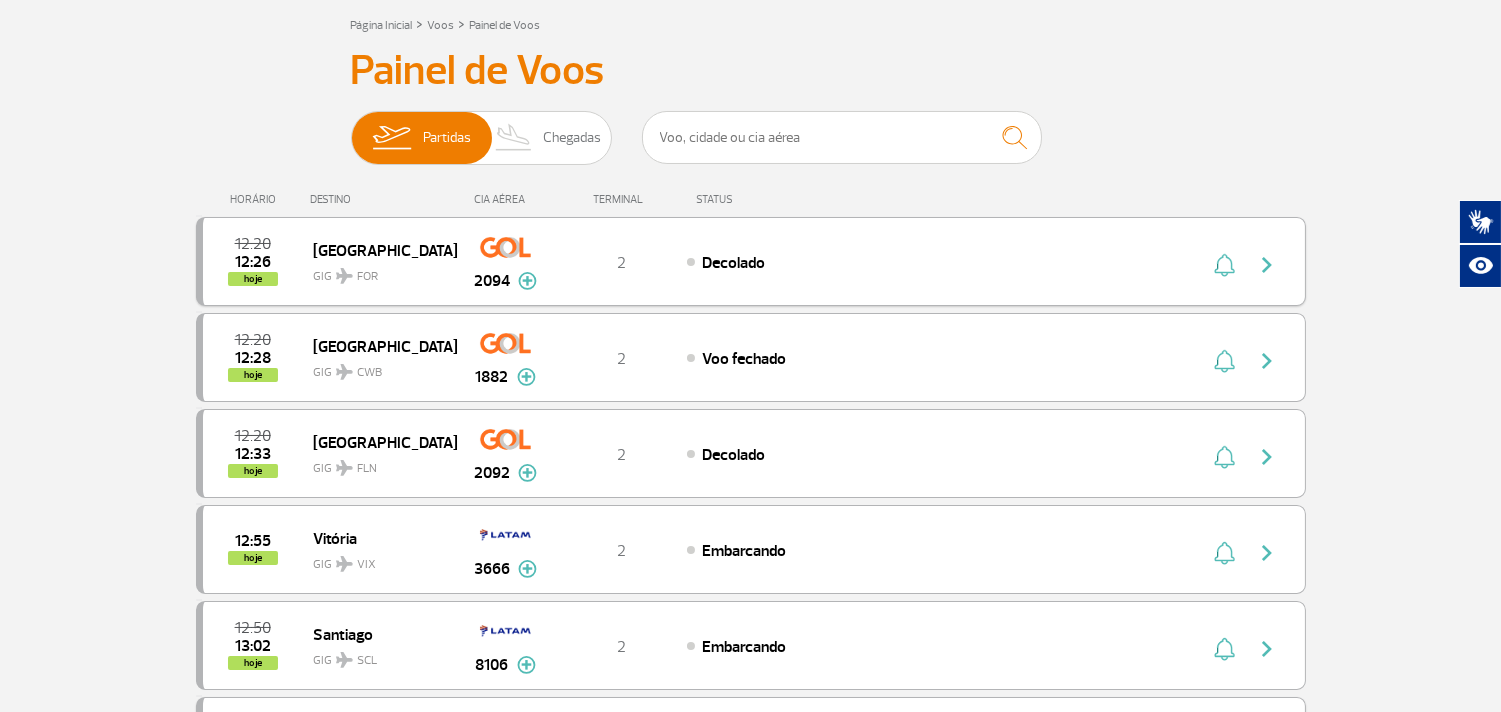 click at bounding box center (527, 281) 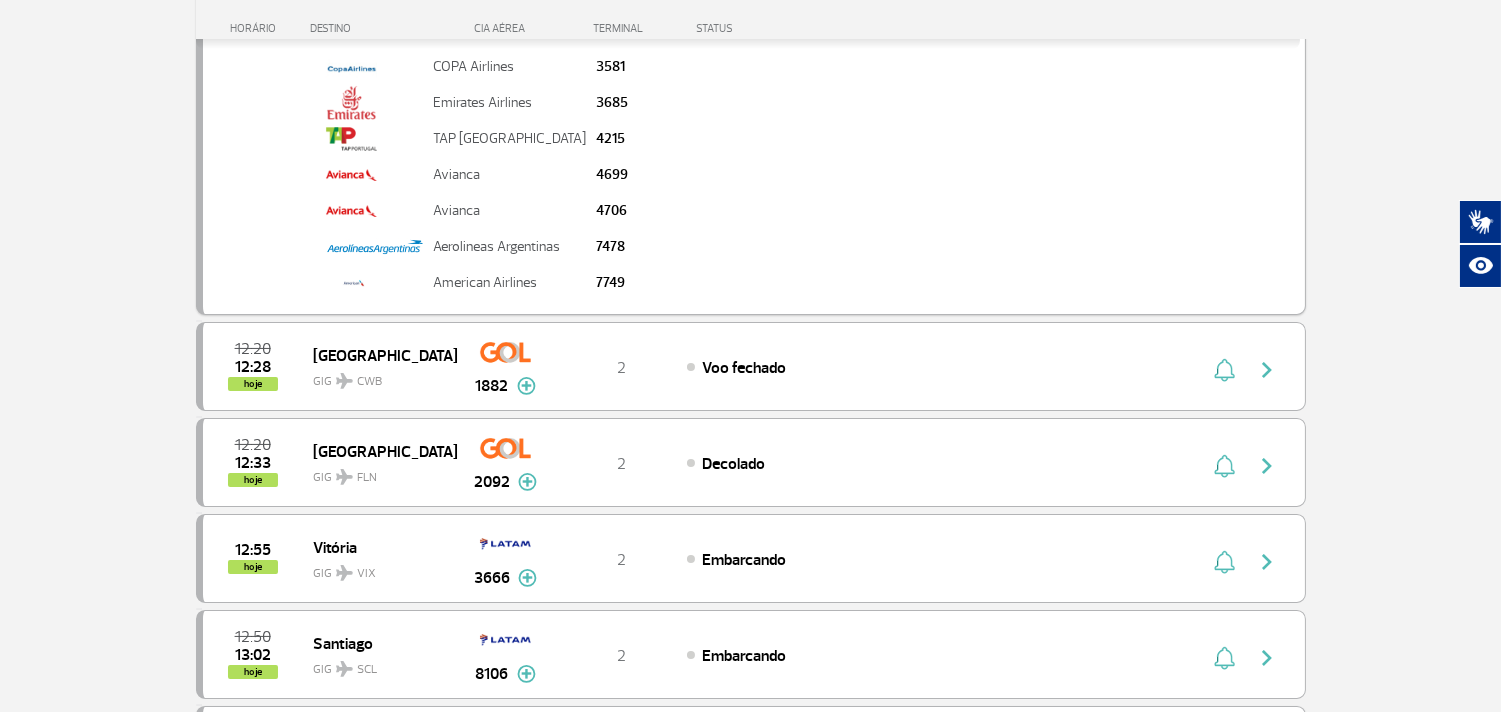 scroll, scrollTop: 555, scrollLeft: 0, axis: vertical 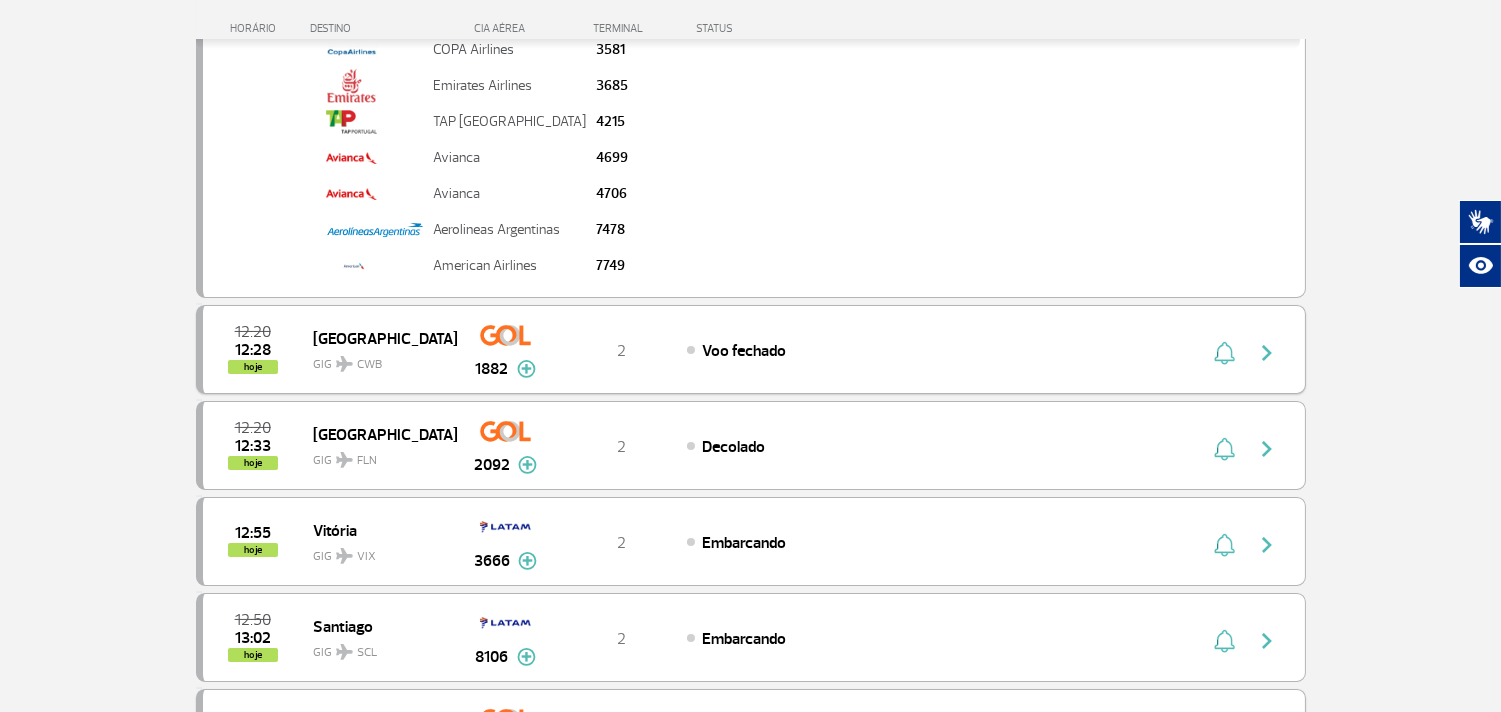 click at bounding box center (526, 369) 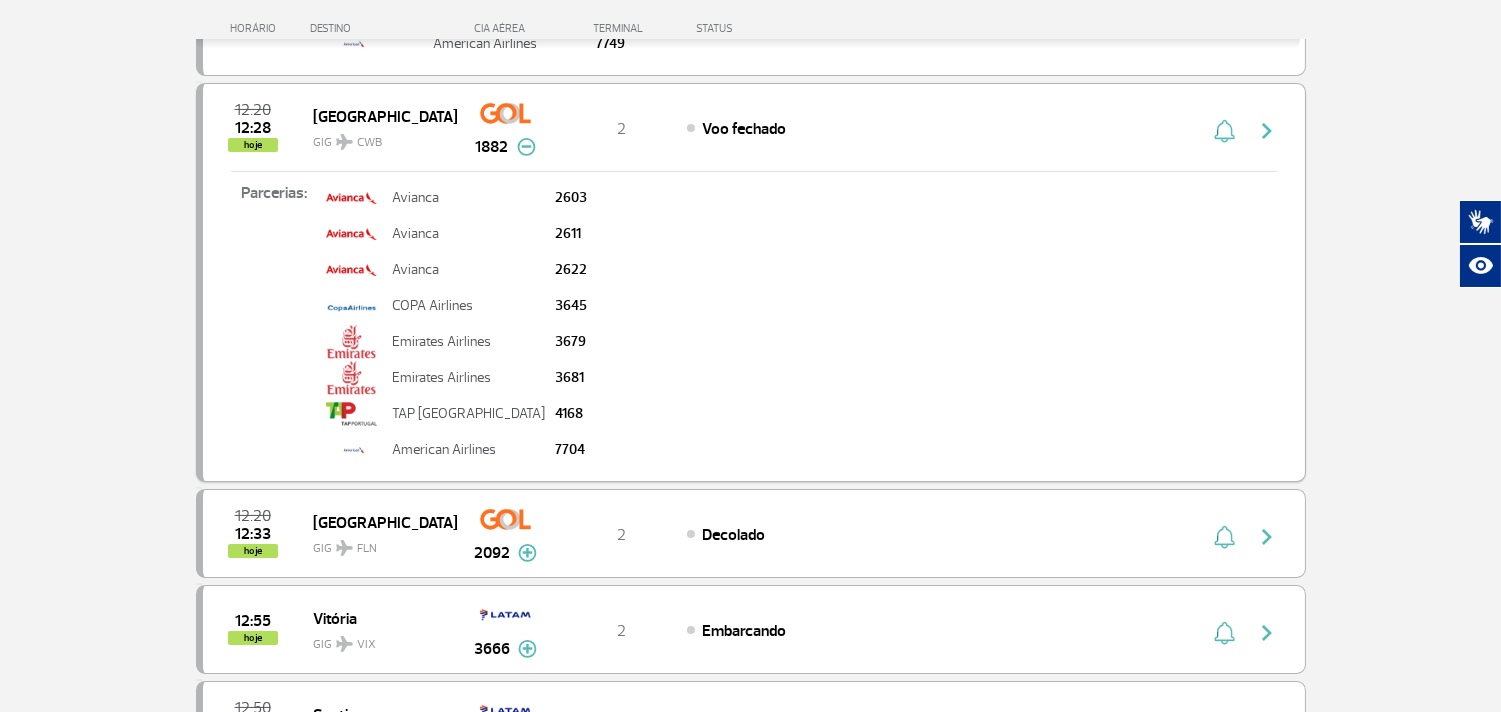 scroll, scrollTop: 555, scrollLeft: 0, axis: vertical 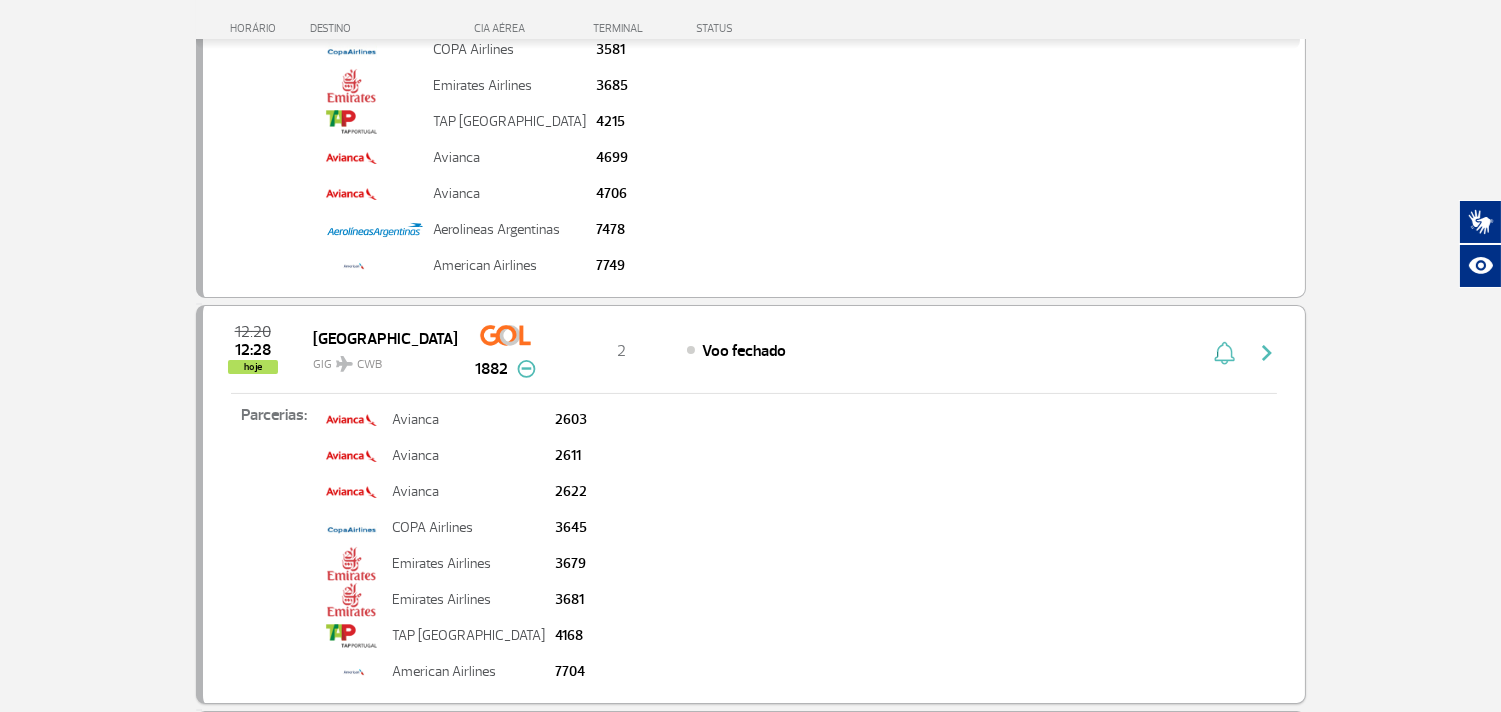 click at bounding box center (526, 369) 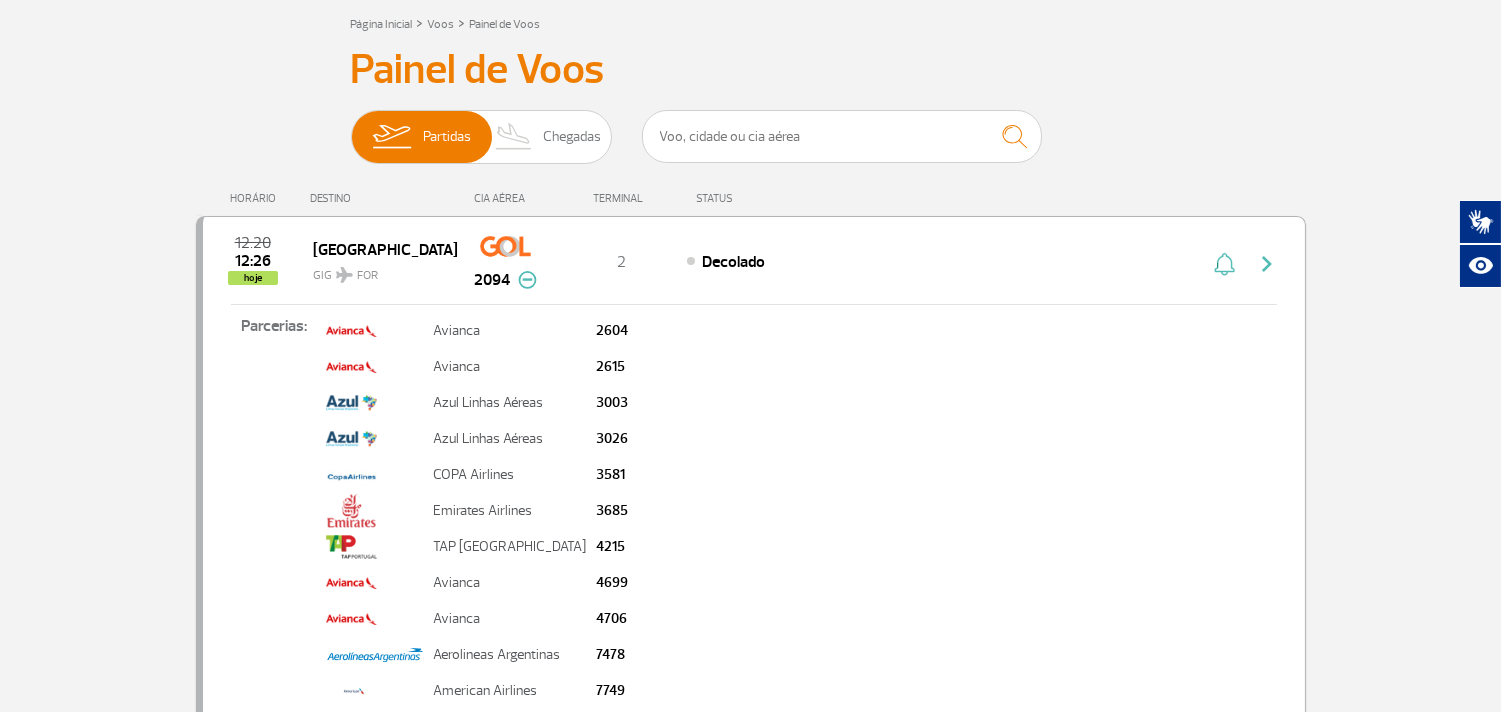 scroll, scrollTop: 111, scrollLeft: 0, axis: vertical 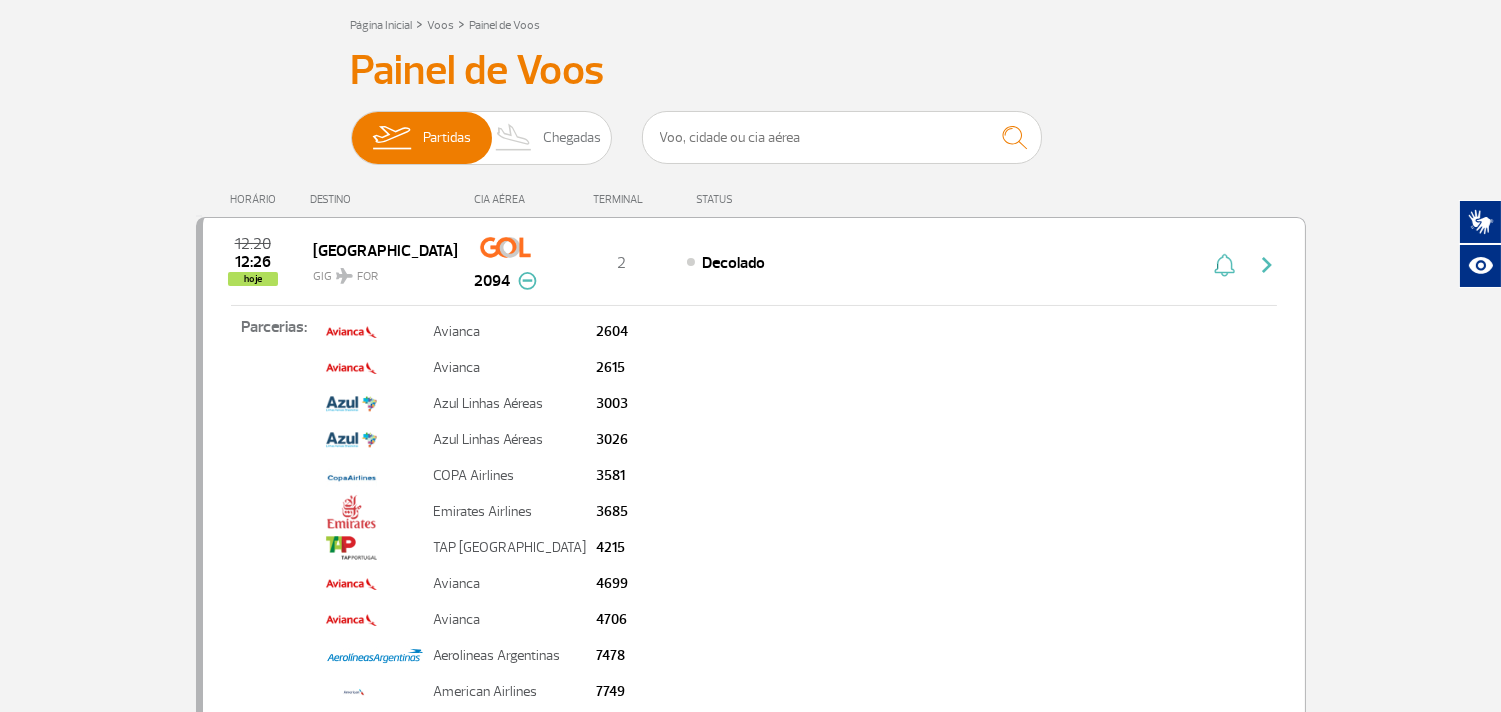 click at bounding box center (527, 281) 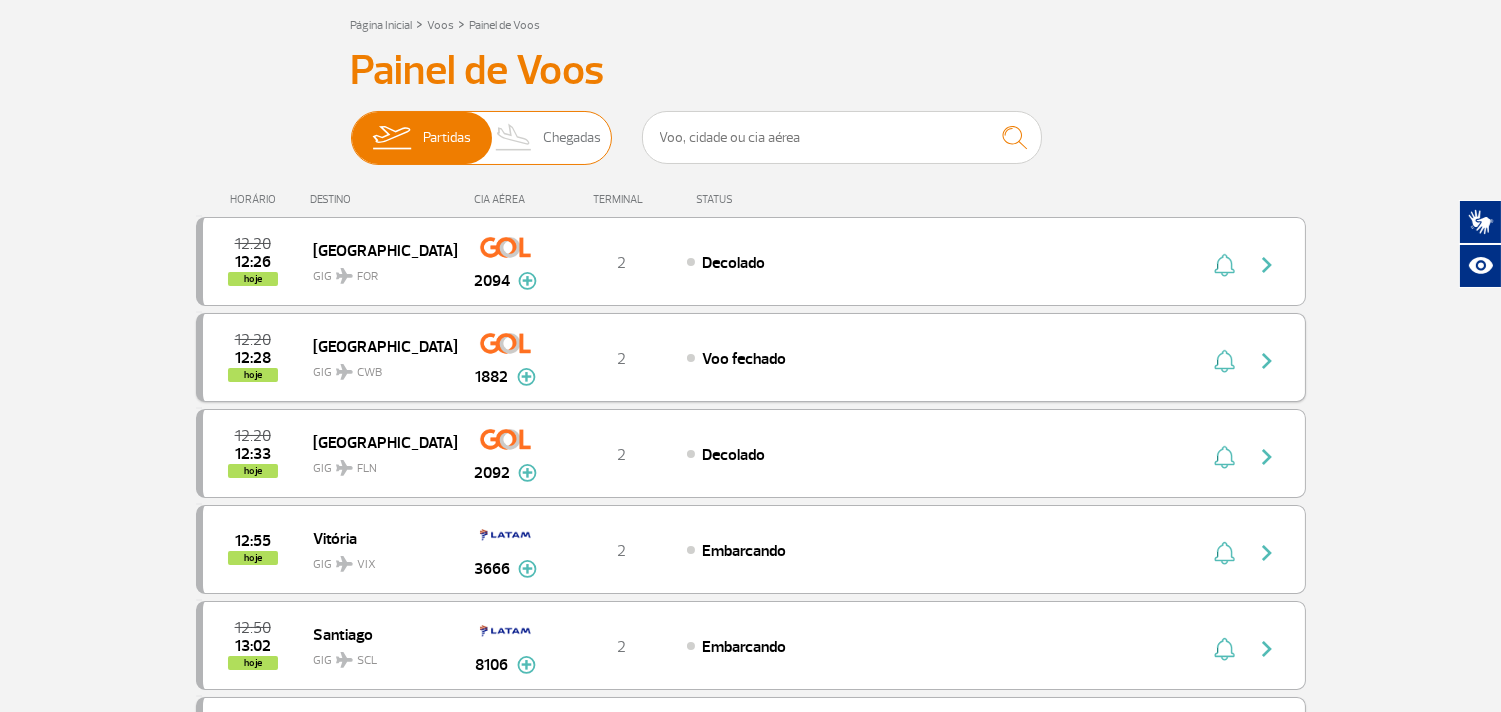 click on "Partidas   Chegadas" at bounding box center [481, 138] 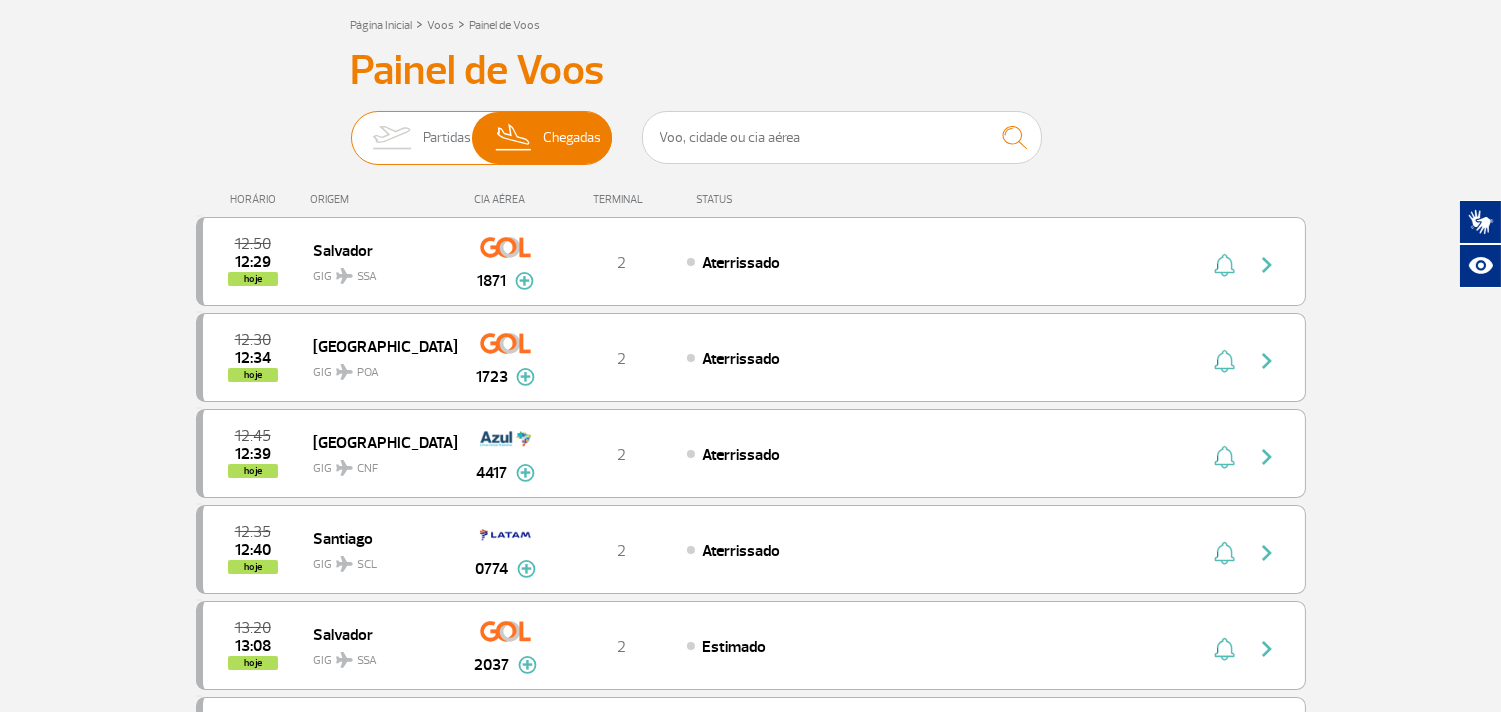 click at bounding box center (391, 138) 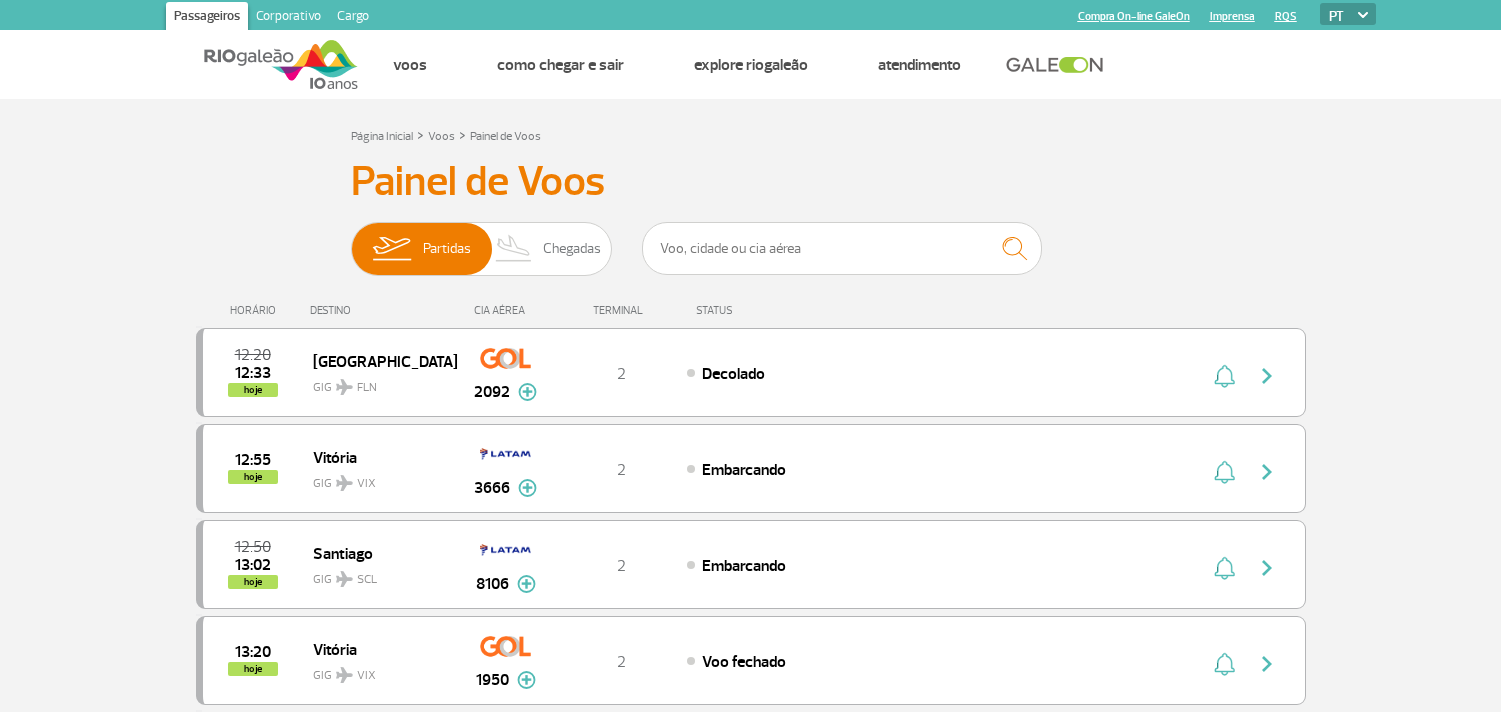 scroll, scrollTop: 111, scrollLeft: 0, axis: vertical 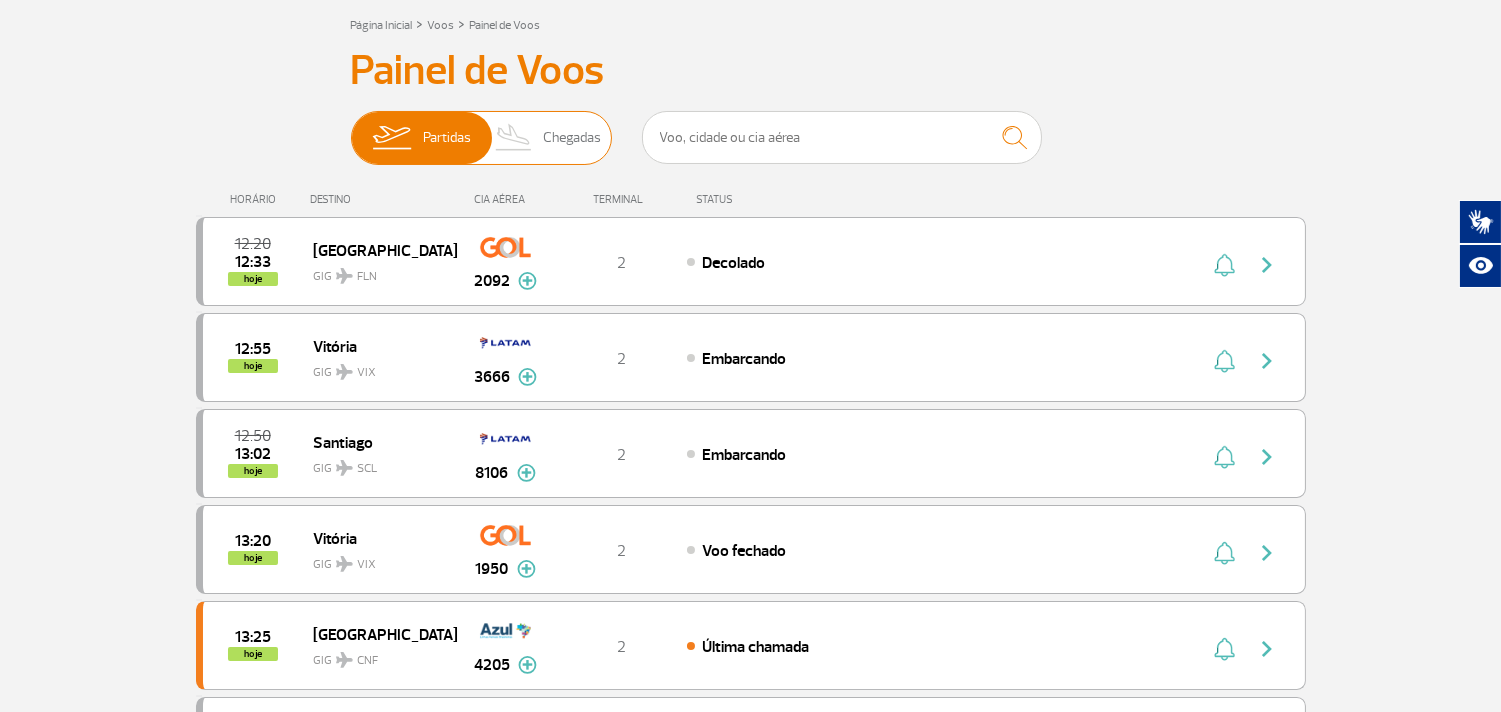 click at bounding box center (514, 138) 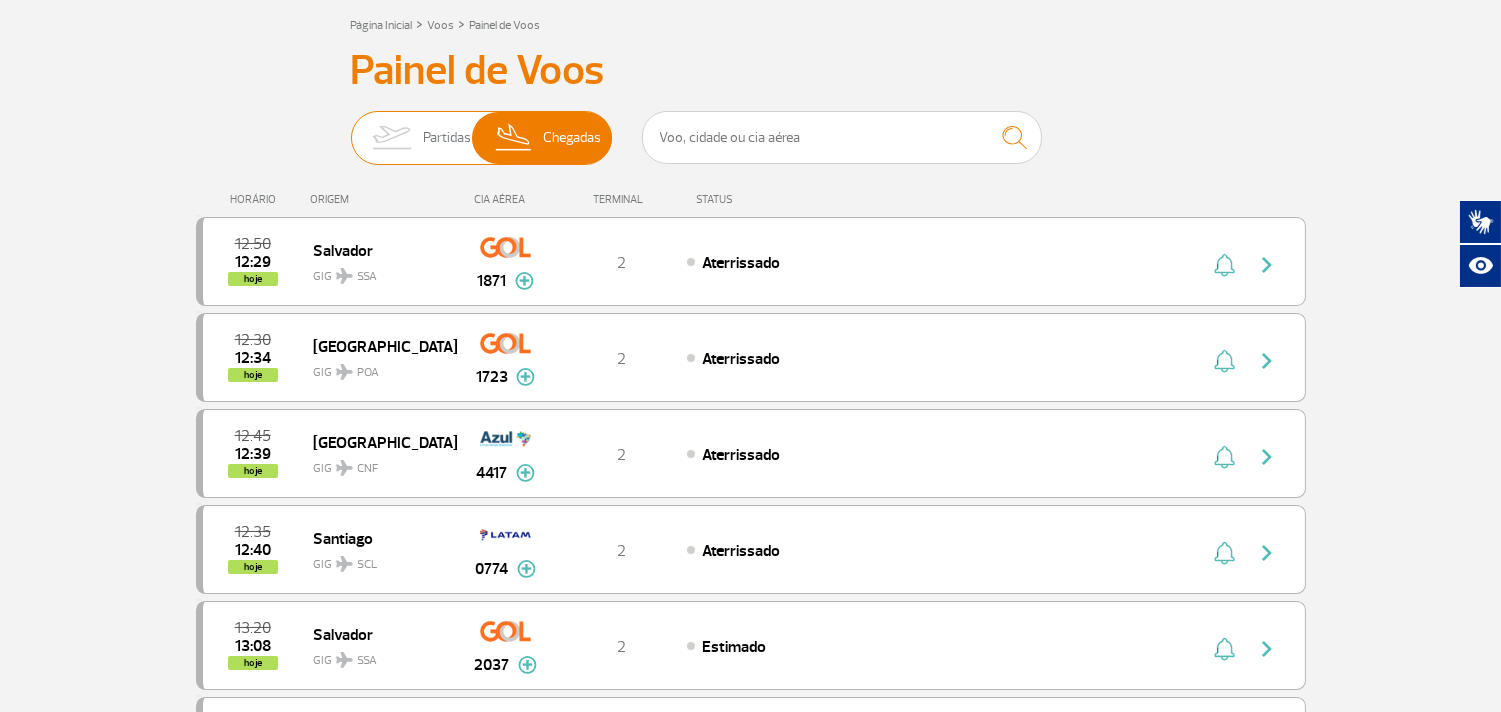 click at bounding box center [391, 138] 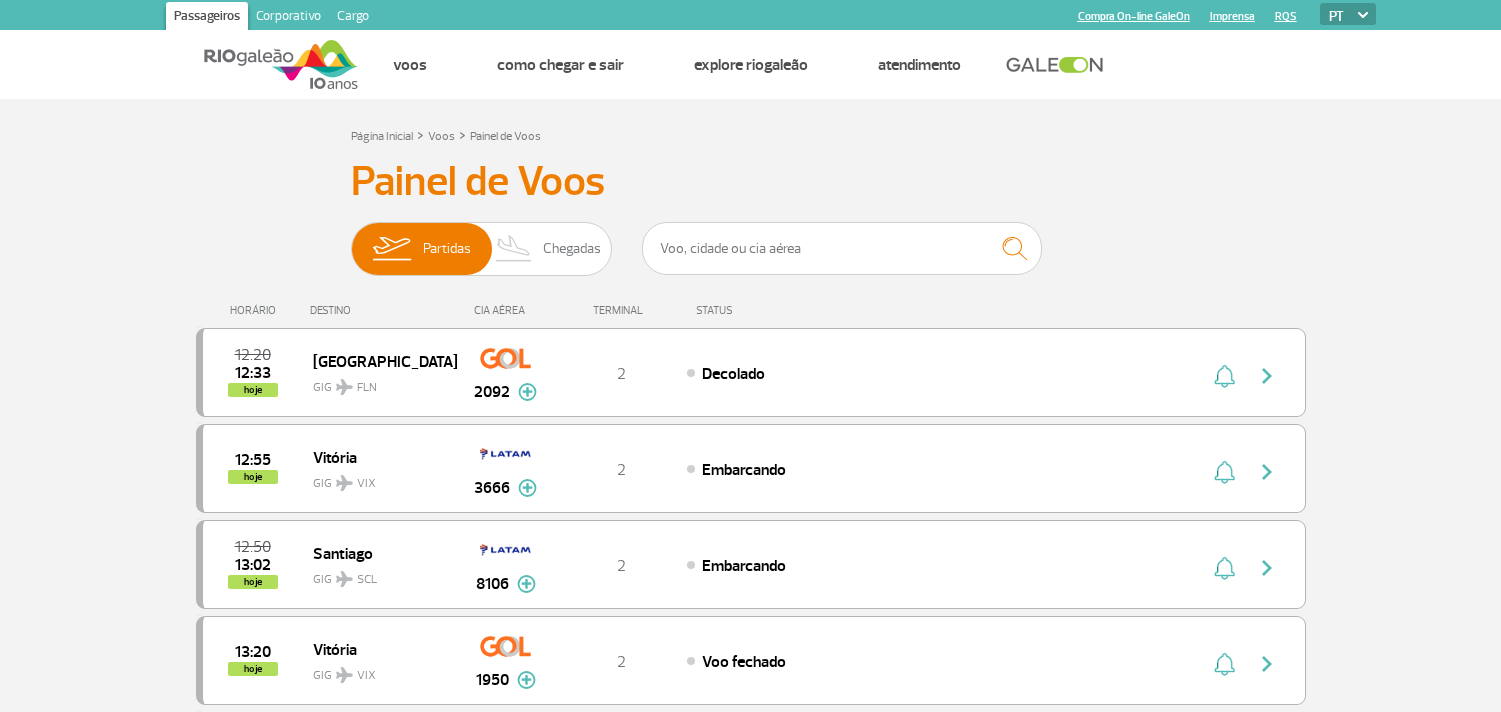 scroll, scrollTop: 111, scrollLeft: 0, axis: vertical 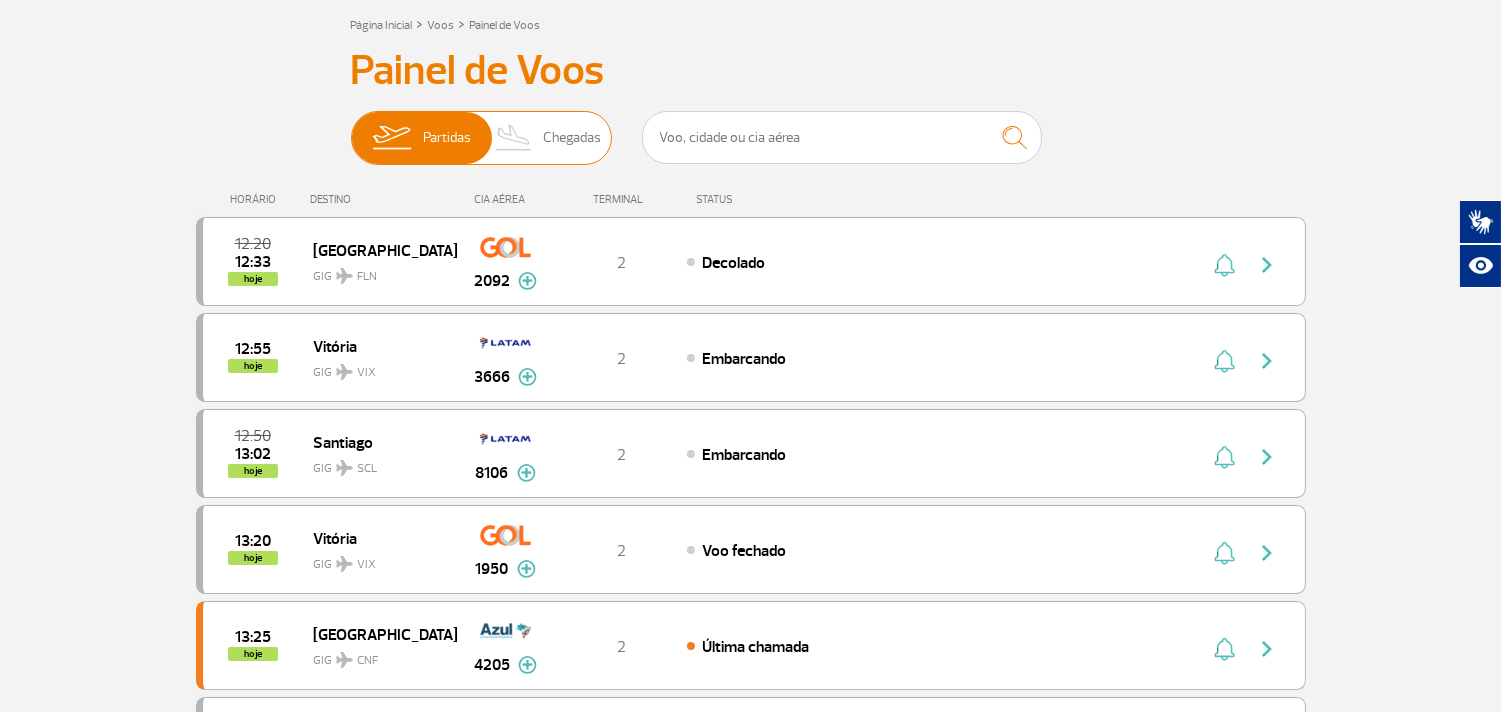 click at bounding box center [514, 138] 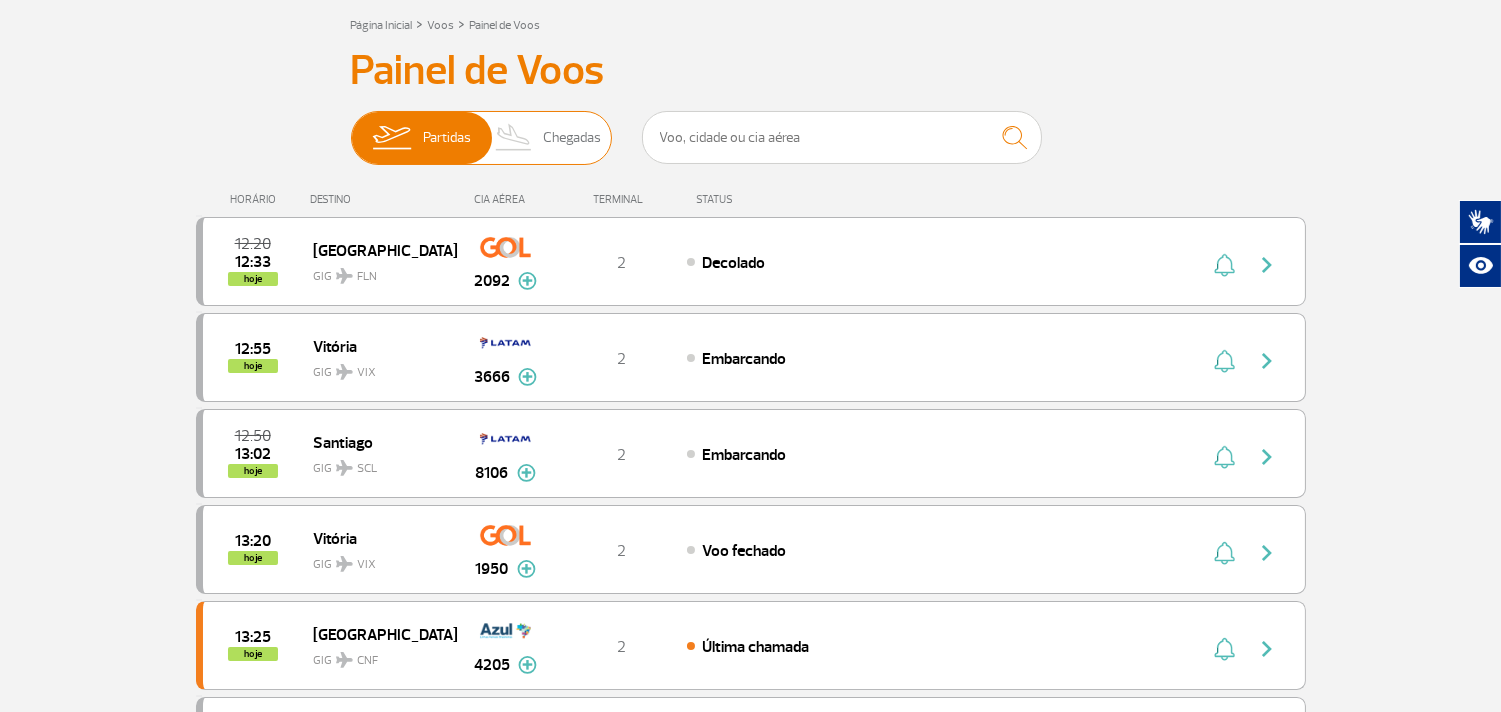 click on "Partidas   Chegadas" at bounding box center [351, 128] 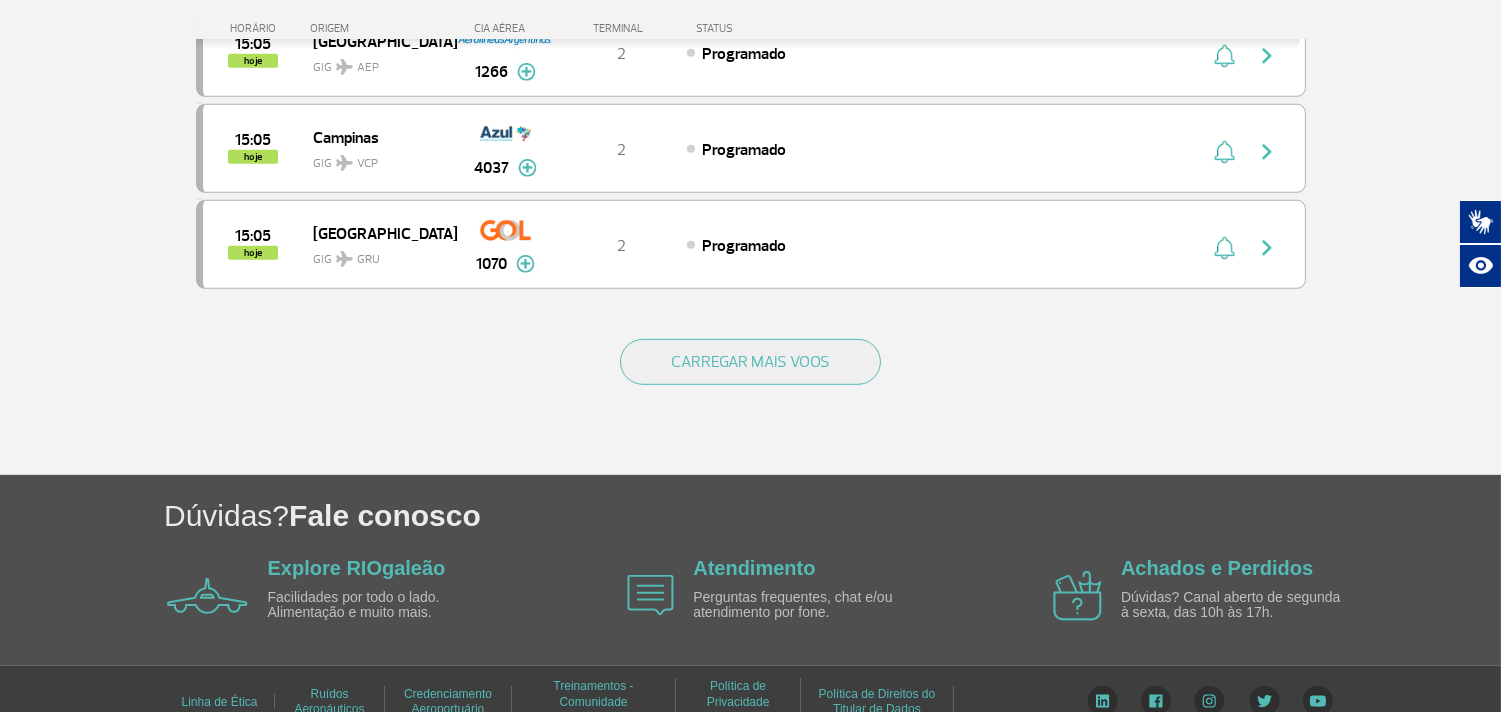 scroll, scrollTop: 2000, scrollLeft: 0, axis: vertical 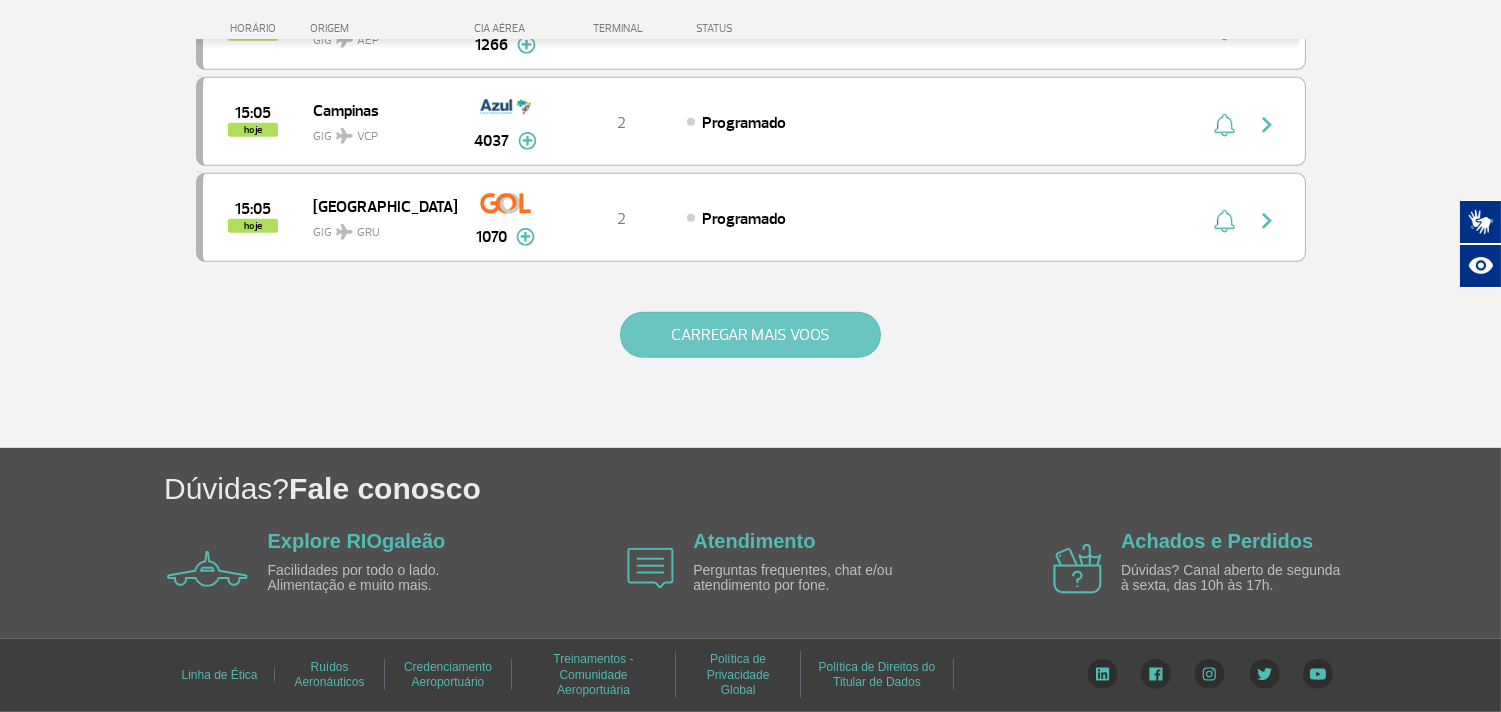 click on "CARREGAR MAIS VOOS" at bounding box center [750, 335] 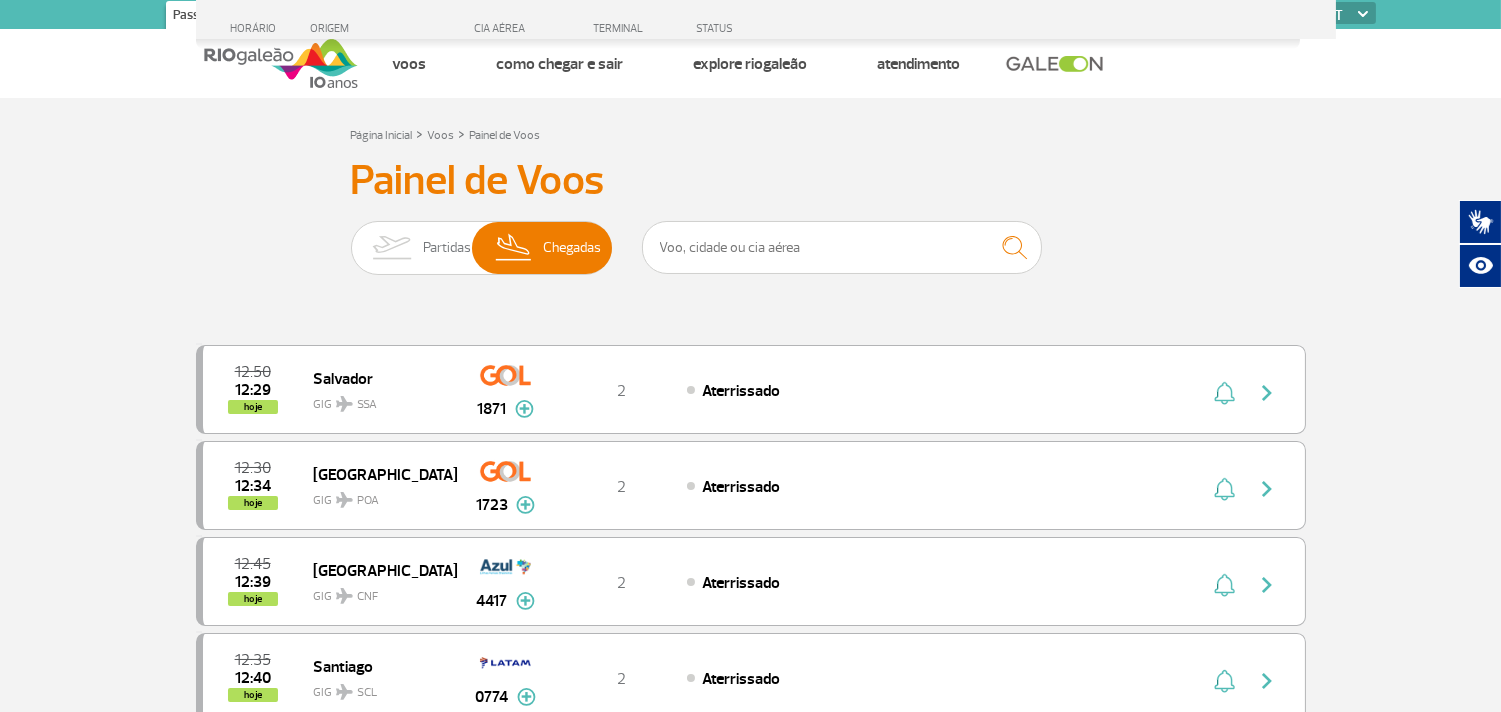scroll, scrollTop: 0, scrollLeft: 0, axis: both 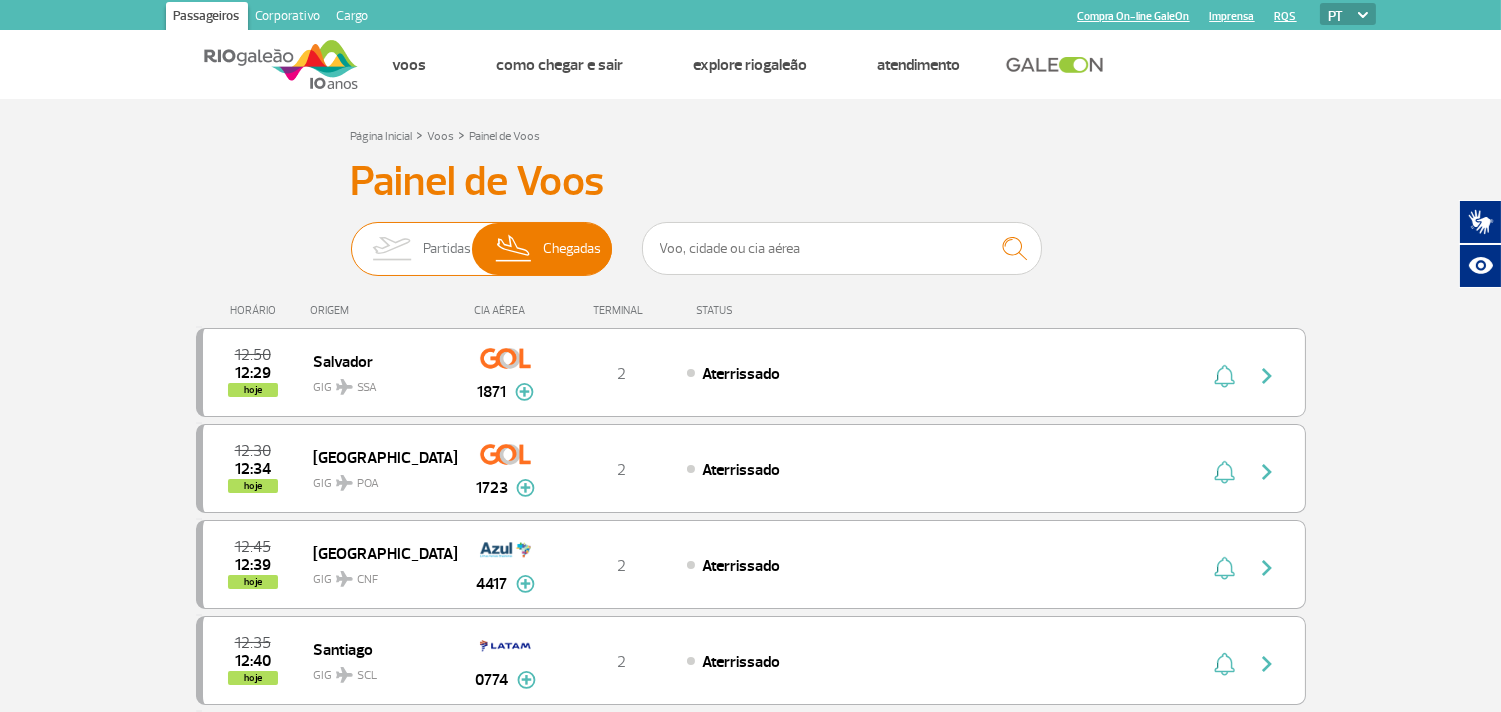 click on "Partidas" at bounding box center [447, 249] 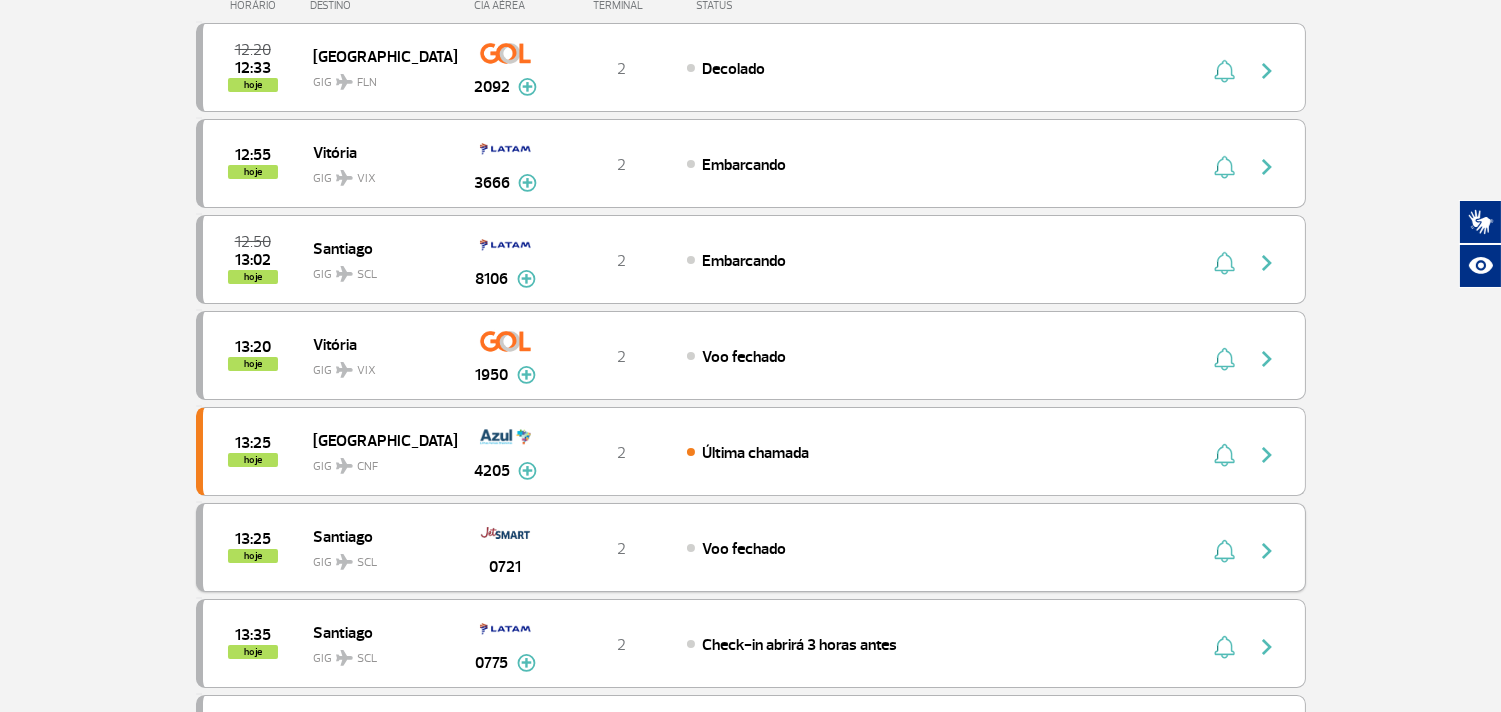 scroll, scrollTop: 0, scrollLeft: 0, axis: both 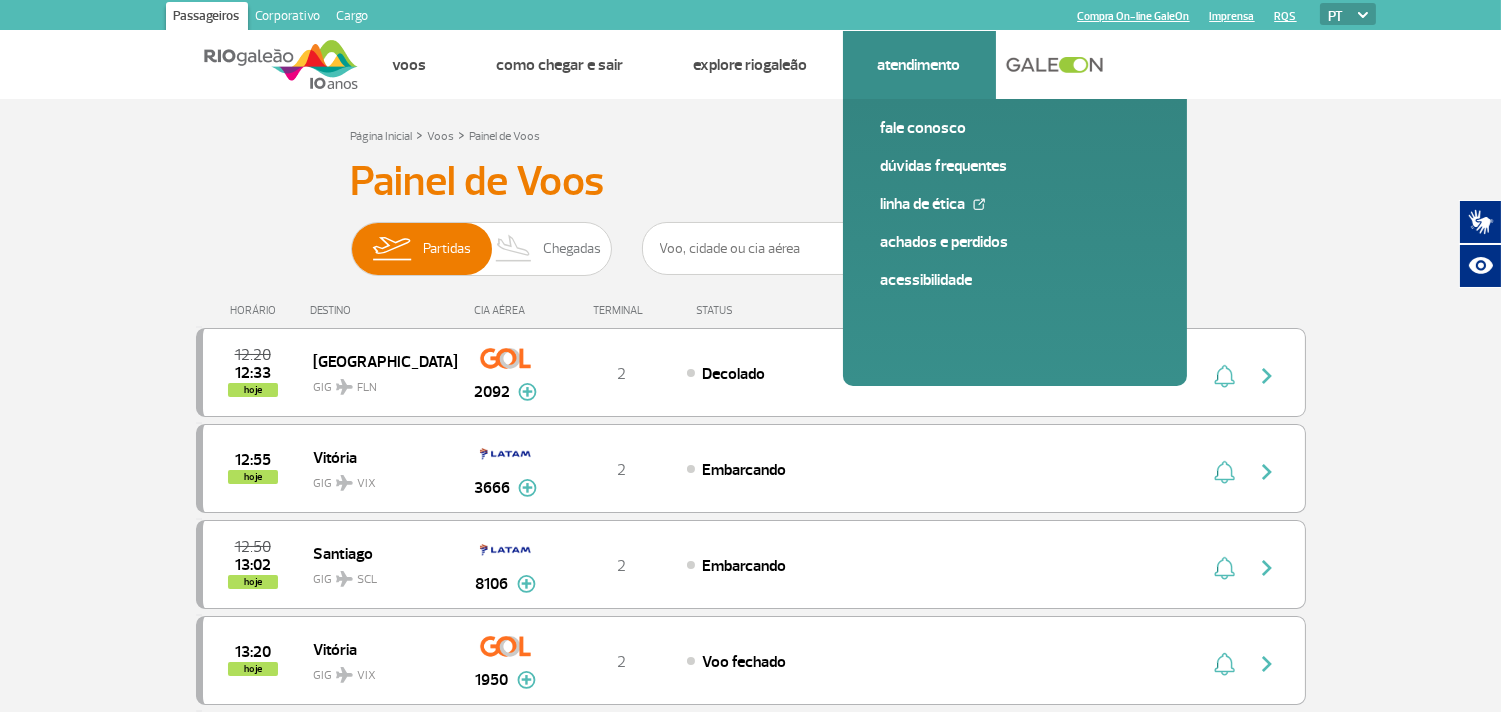 click on "Atendimento" at bounding box center (919, 65) 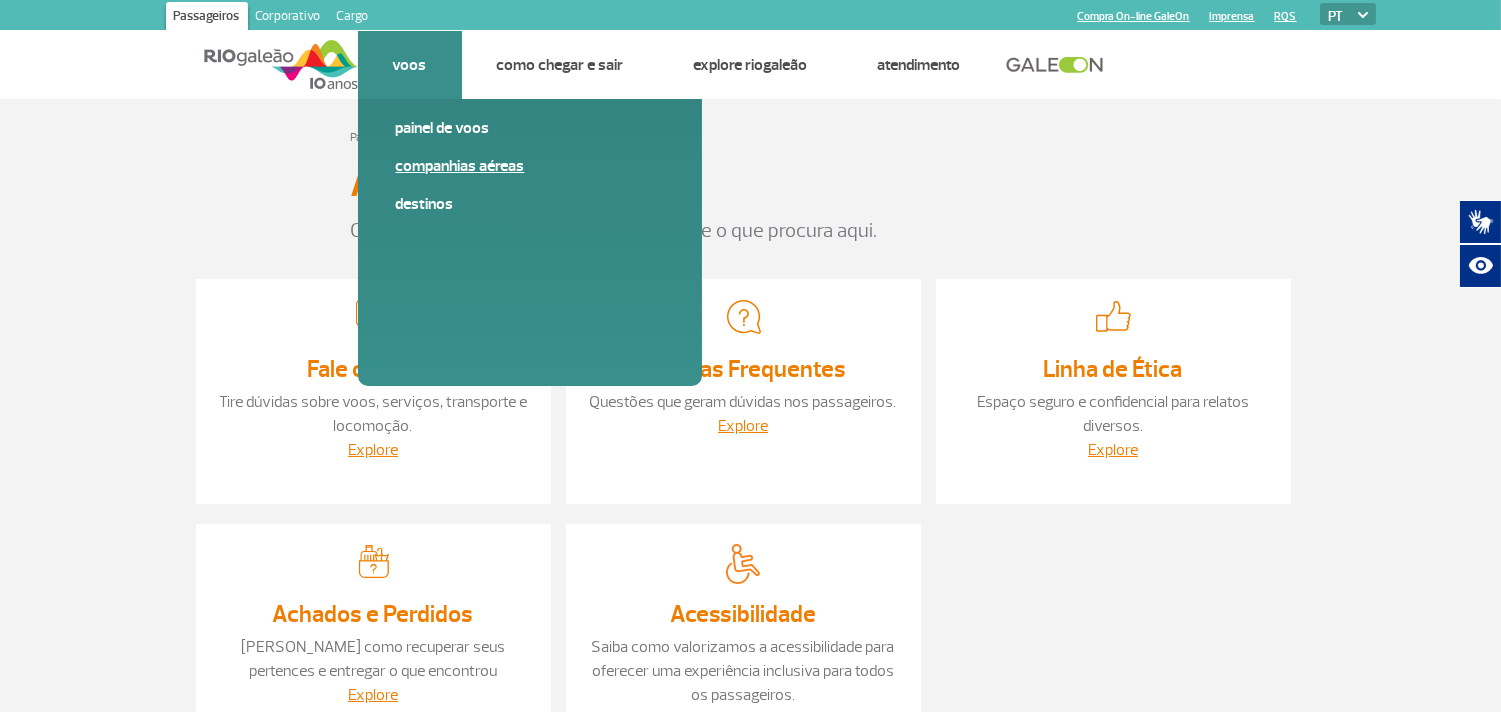 click on "Companhias Aéreas" at bounding box center (530, 166) 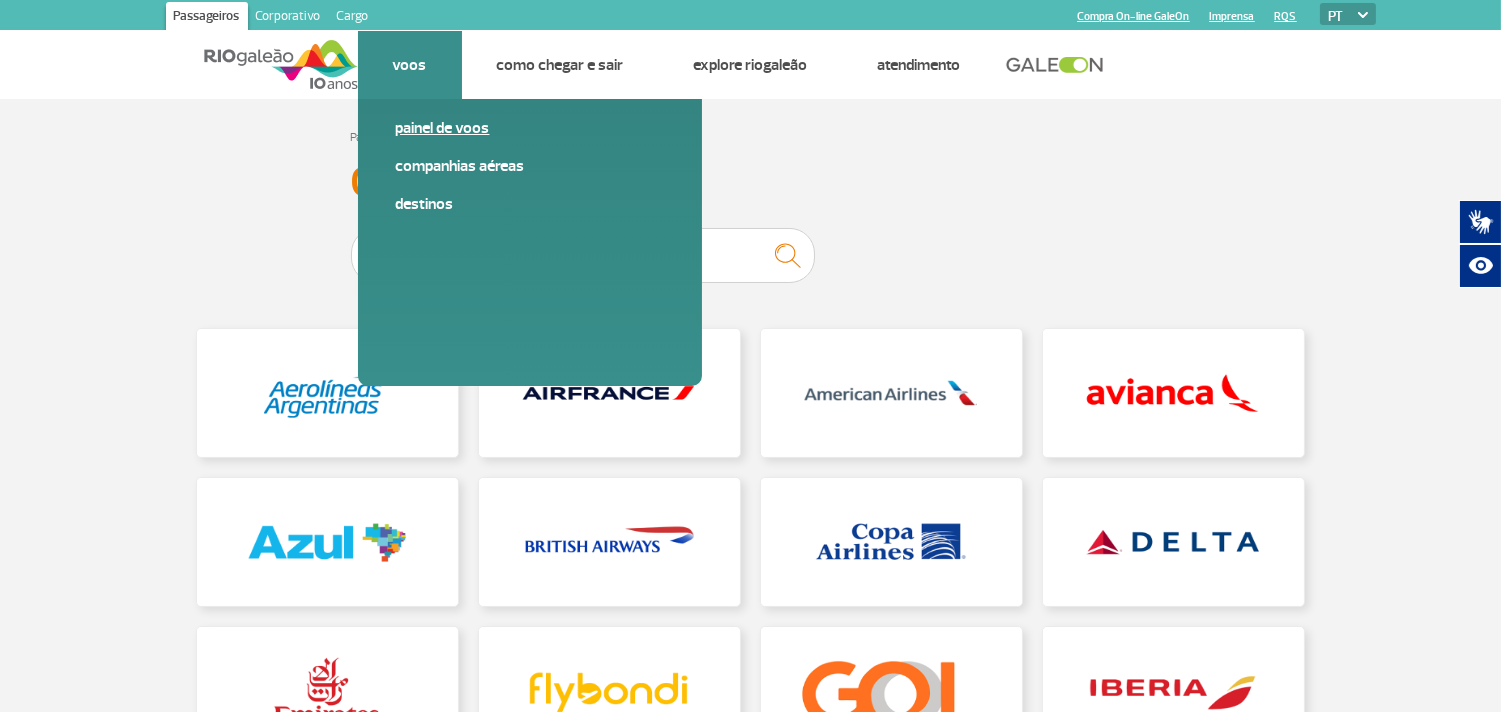 click on "Painel de voos" at bounding box center (530, 128) 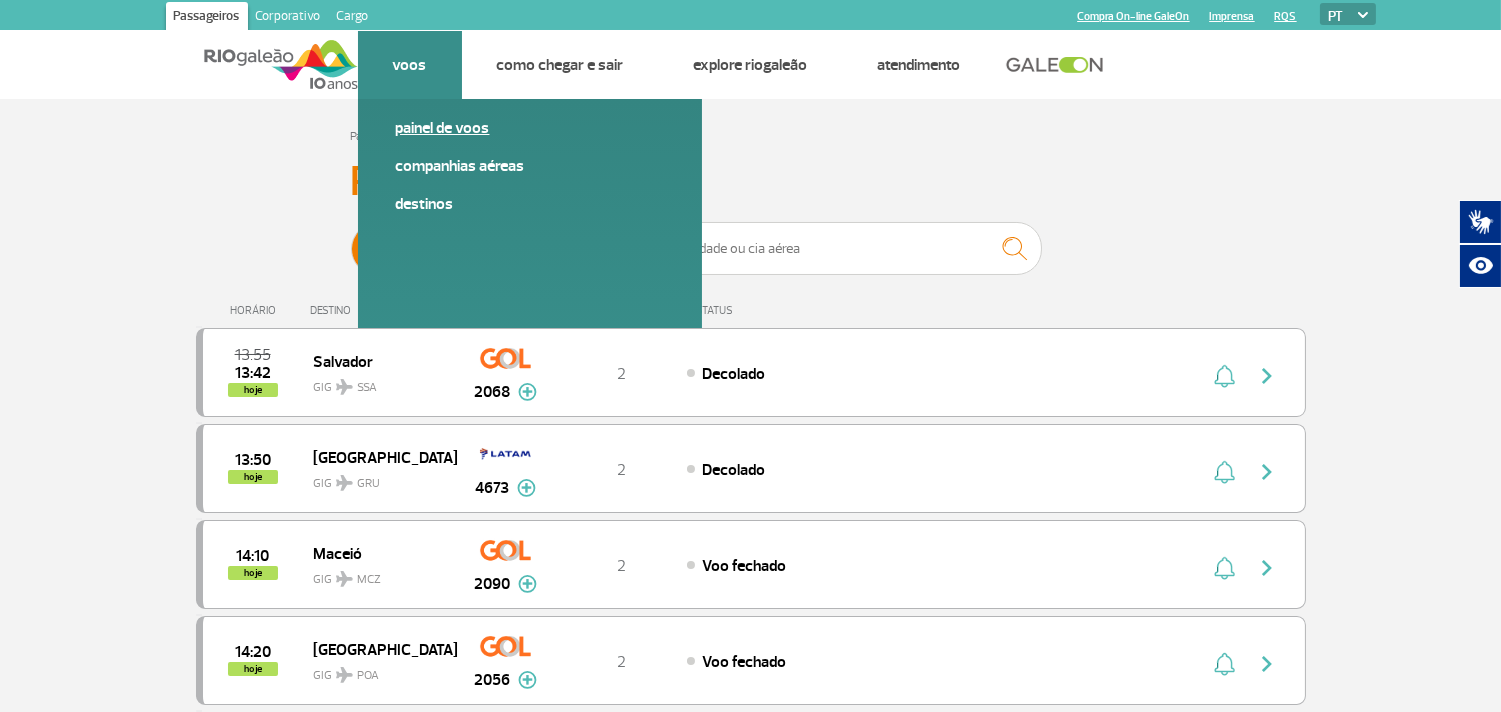 click on "Painel de voos" at bounding box center [530, 128] 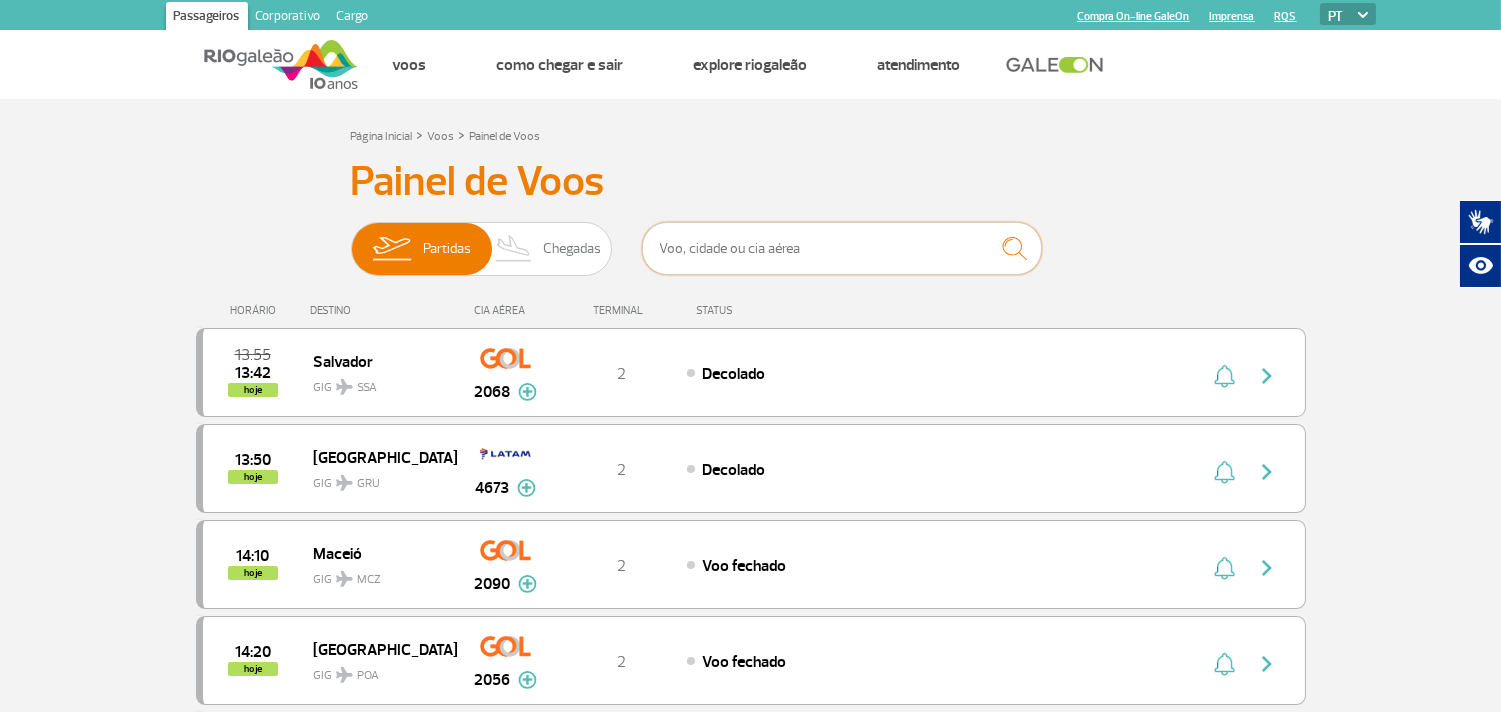 click at bounding box center (842, 248) 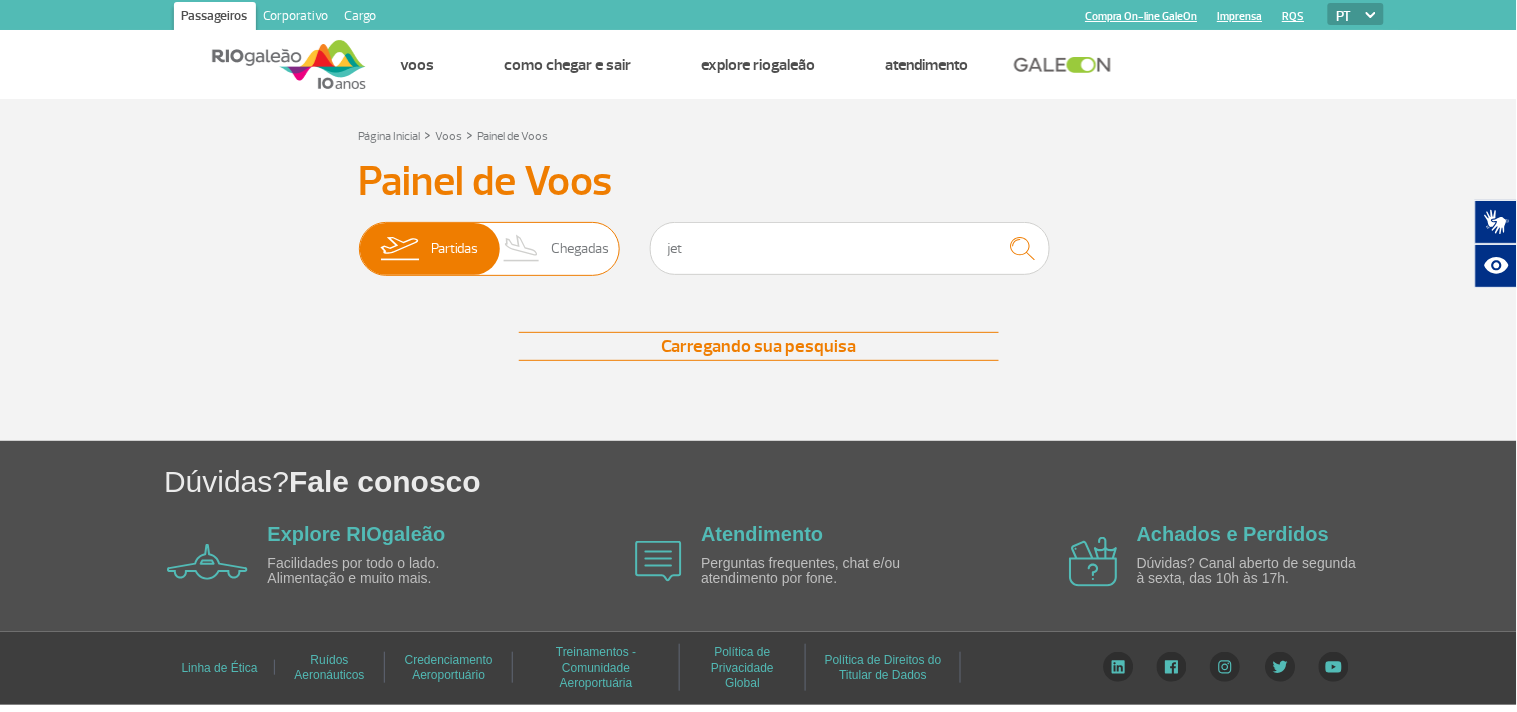 click on "Chegadas" at bounding box center (580, 249) 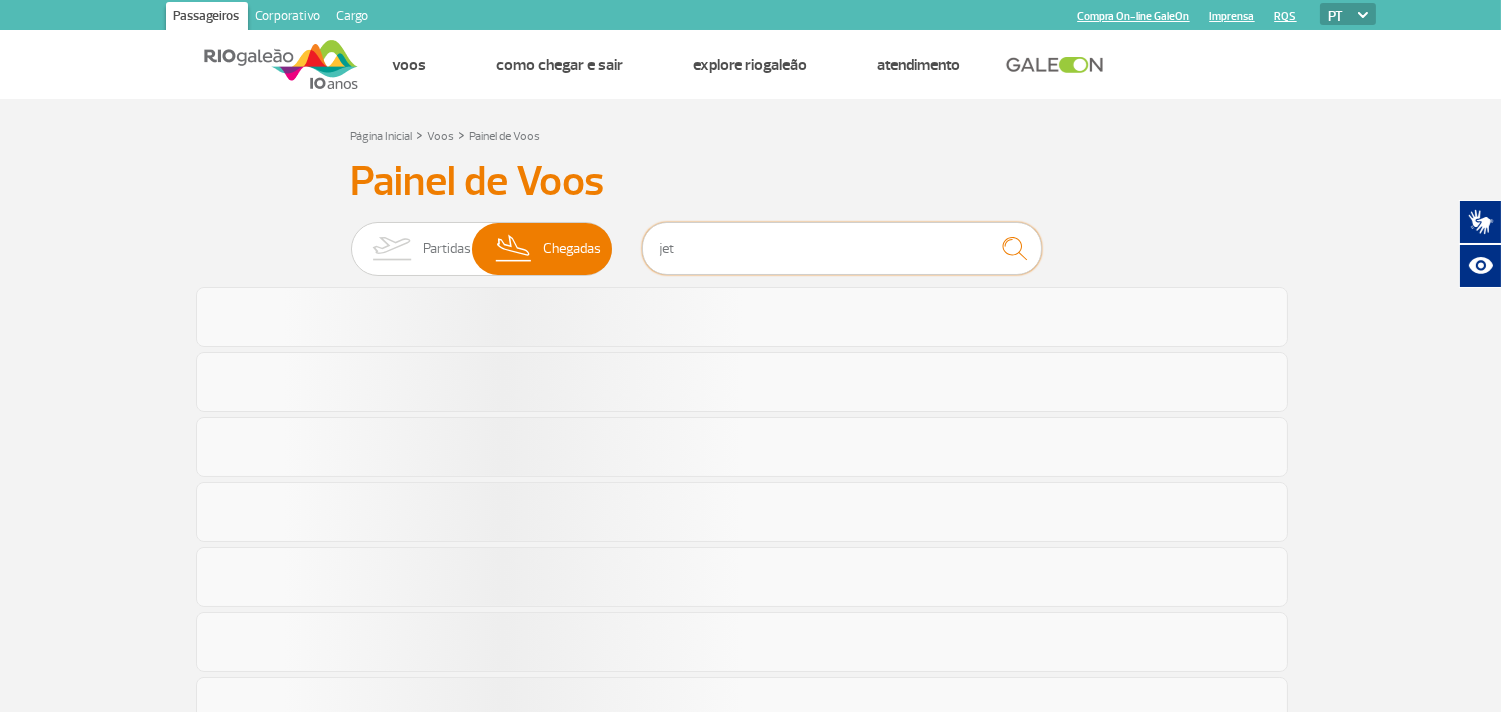 drag, startPoint x: 730, startPoint y: 254, endPoint x: 703, endPoint y: 266, distance: 29.546574 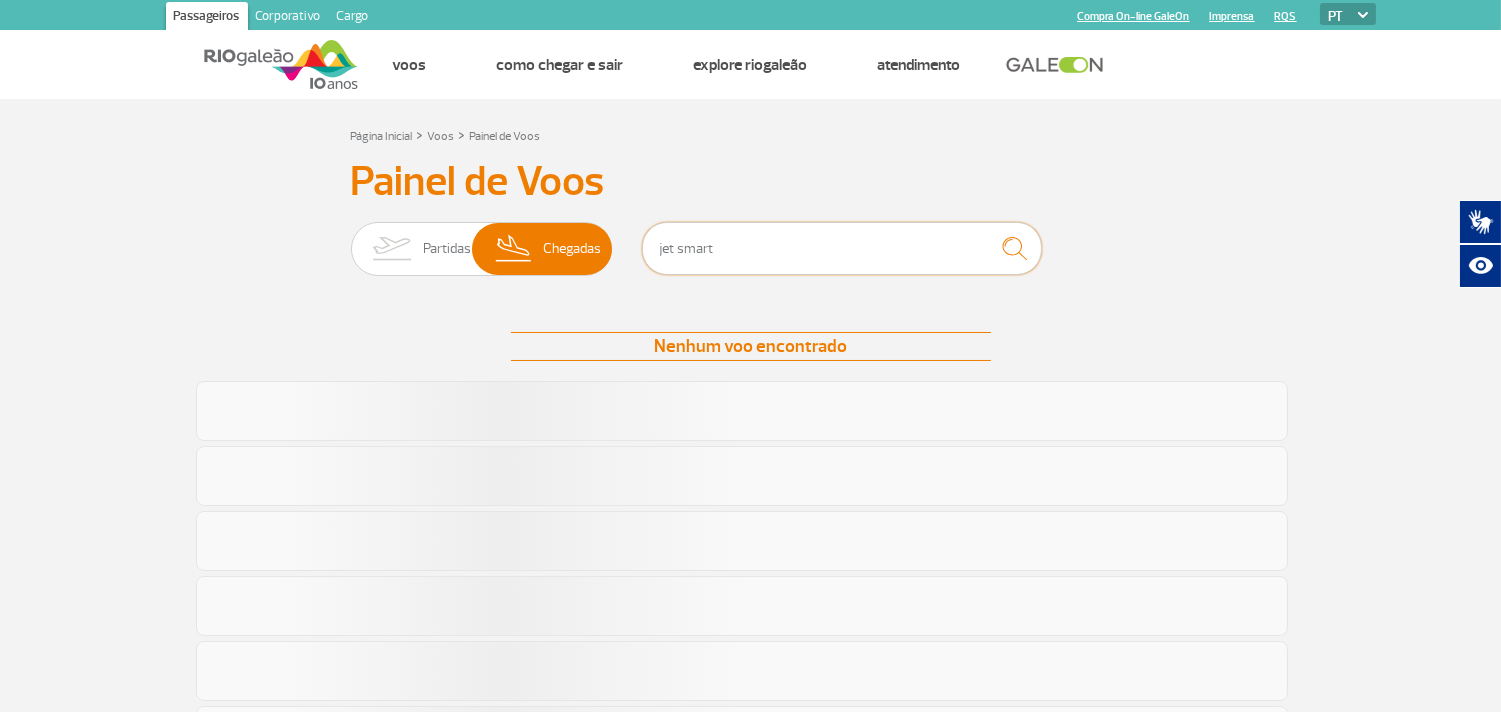 type on "jet smart" 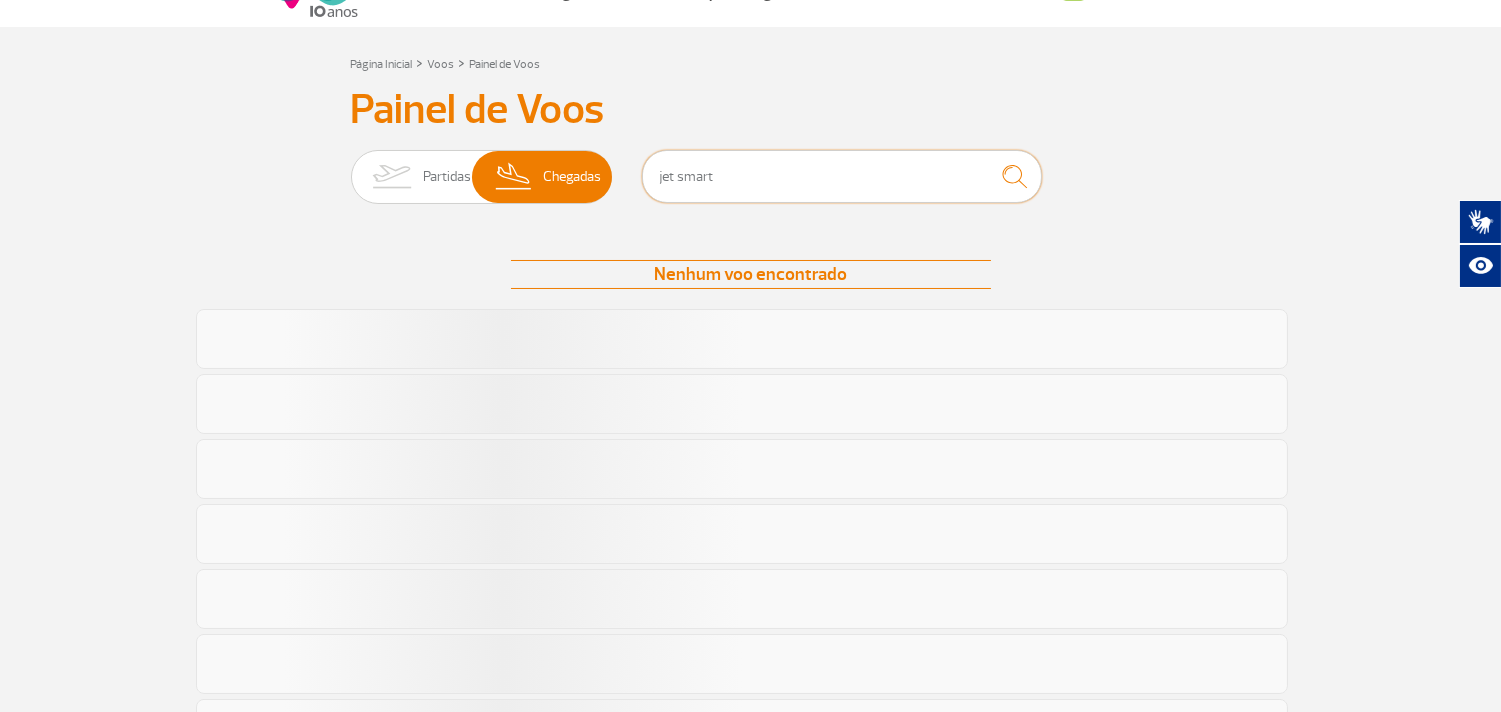 scroll, scrollTop: 111, scrollLeft: 0, axis: vertical 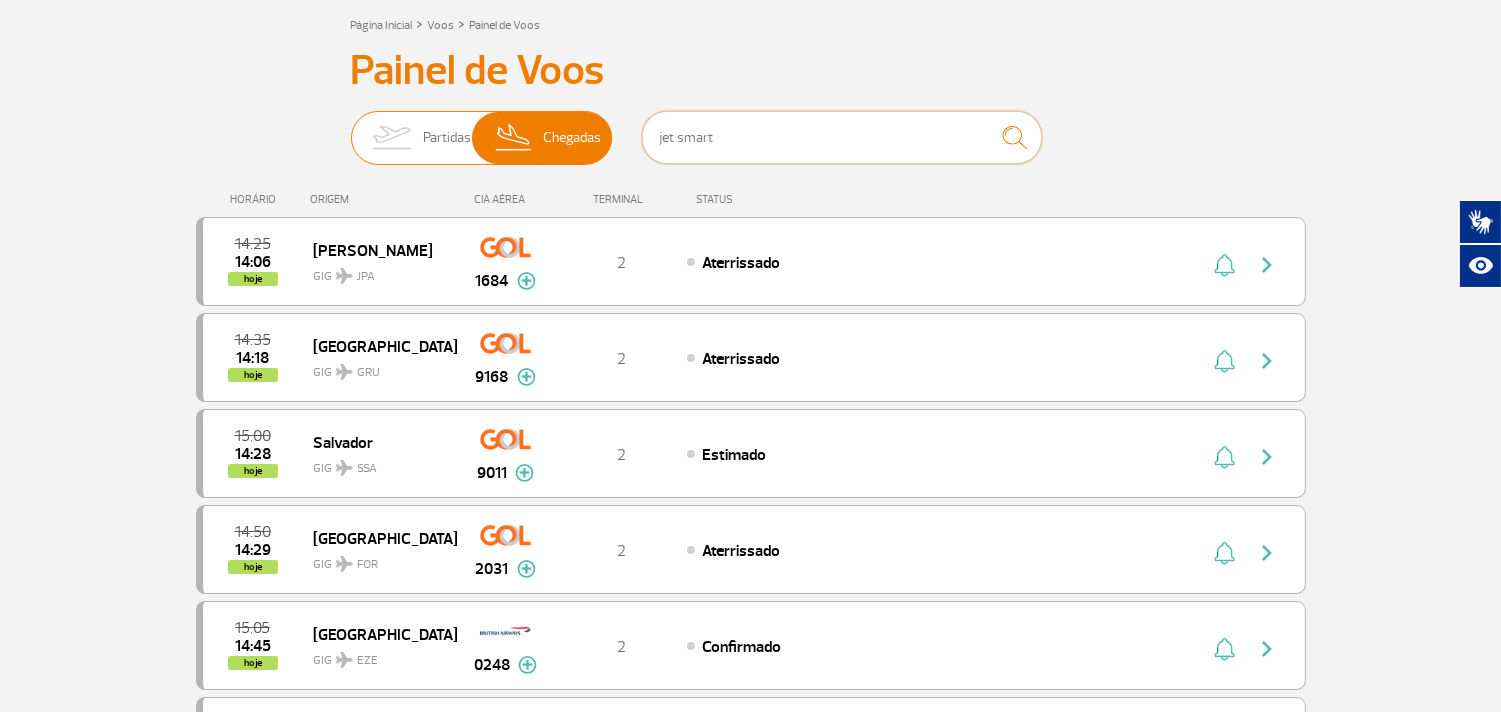 drag, startPoint x: 771, startPoint y: 136, endPoint x: 548, endPoint y: 127, distance: 223.18153 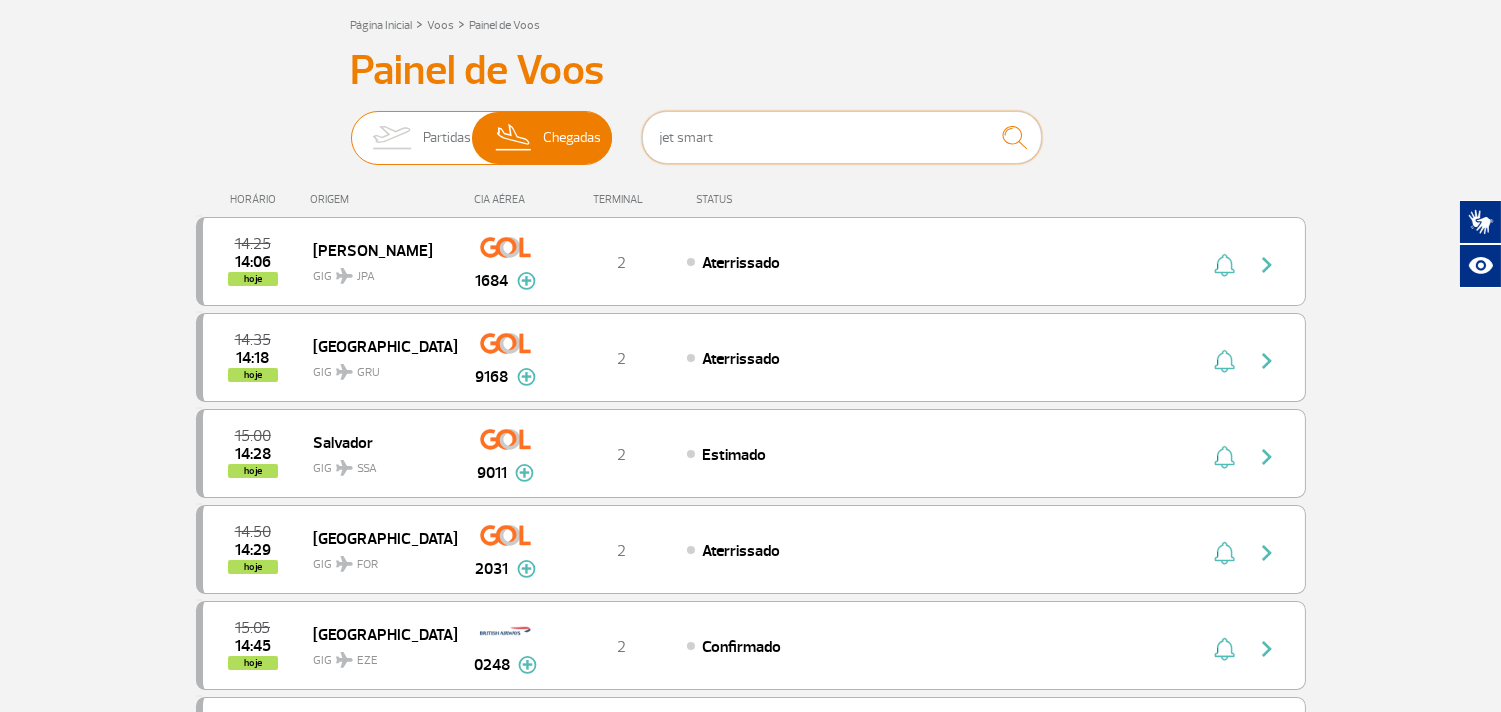 click on "Partidas   Chegadas  jet smart" at bounding box center [751, 141] 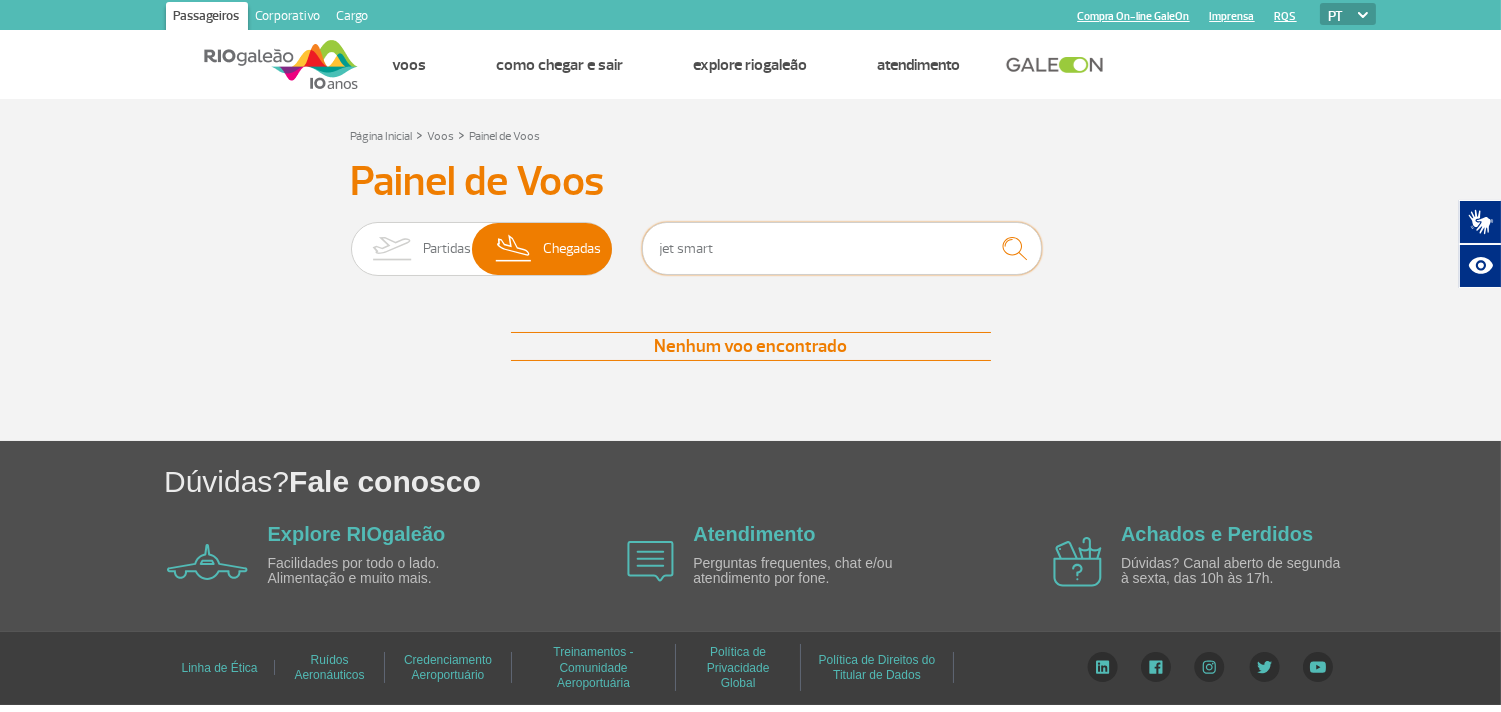 scroll, scrollTop: 0, scrollLeft: 0, axis: both 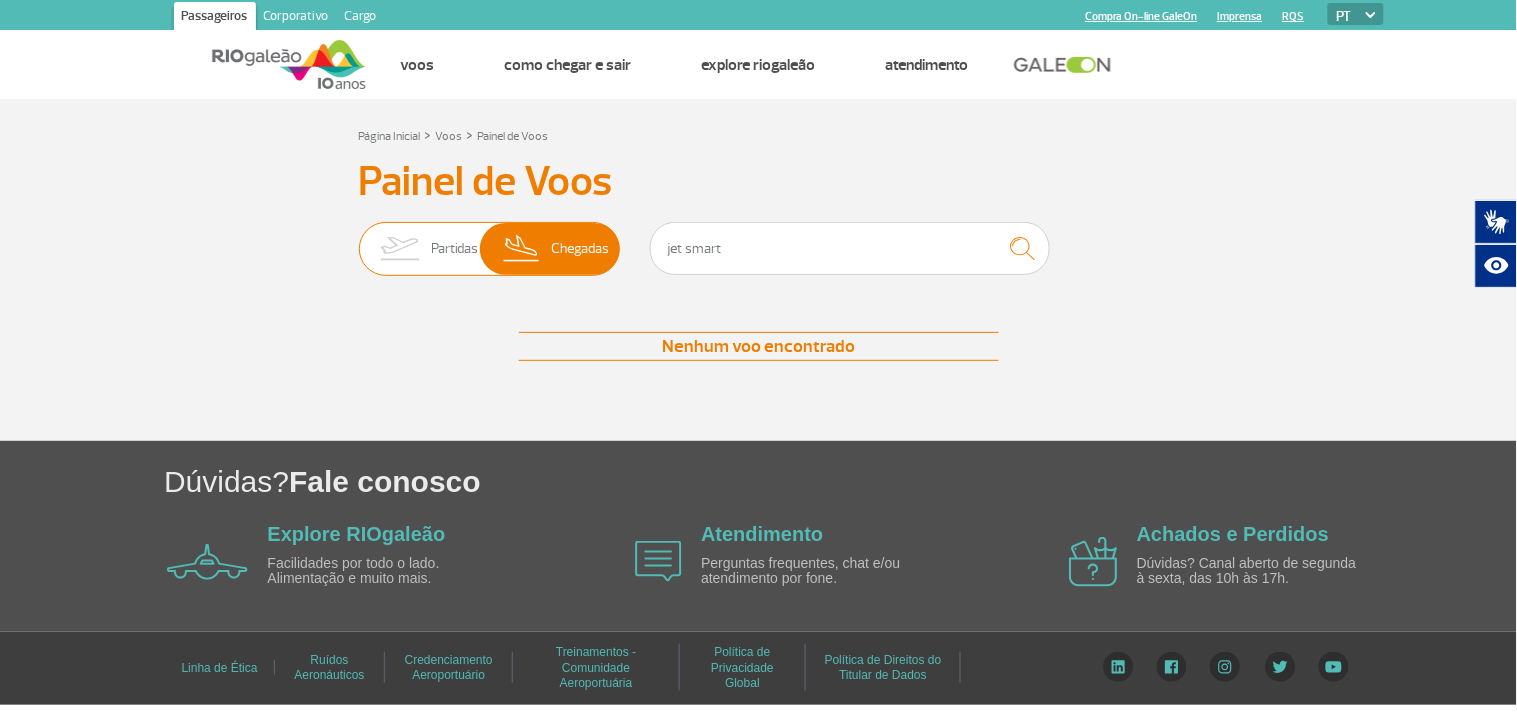 click on "Partidas" at bounding box center [455, 249] 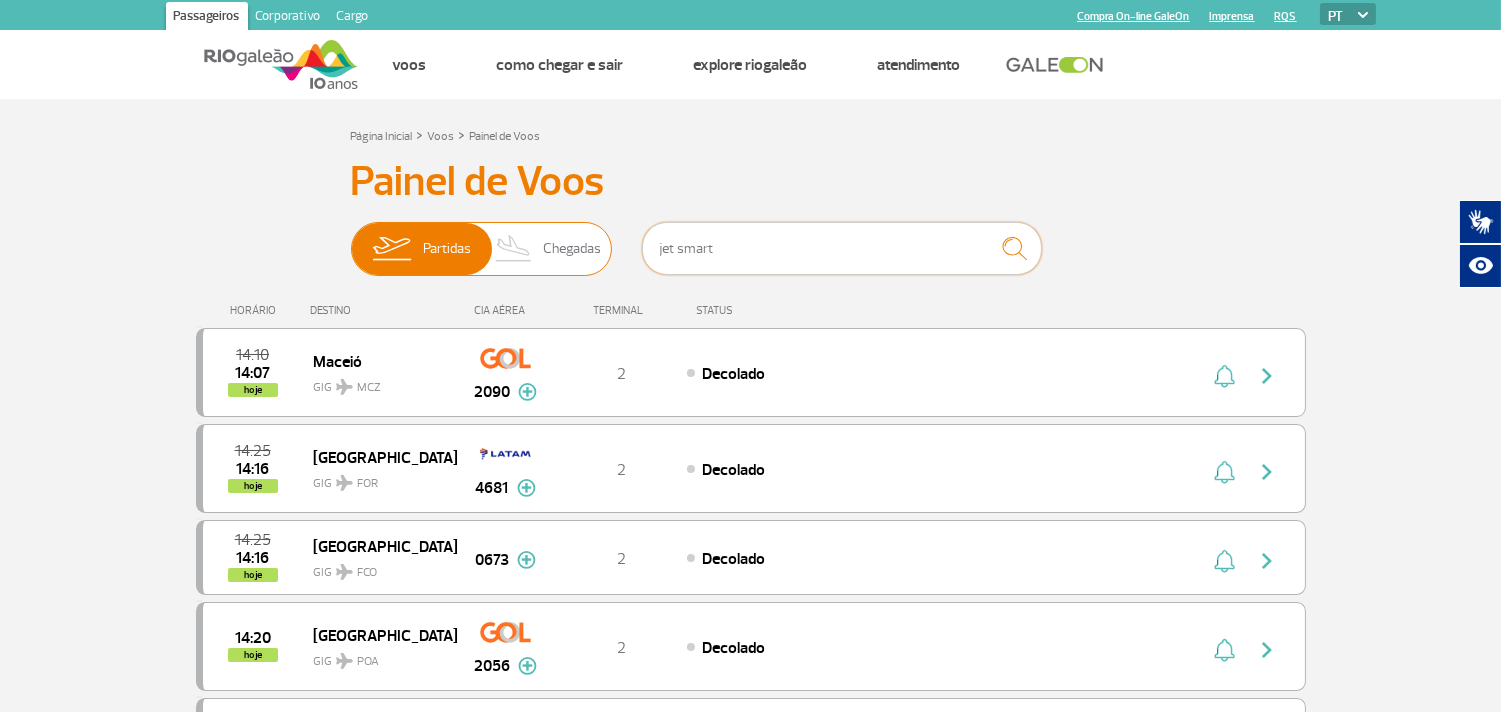 drag, startPoint x: 726, startPoint y: 248, endPoint x: 423, endPoint y: 235, distance: 303.27875 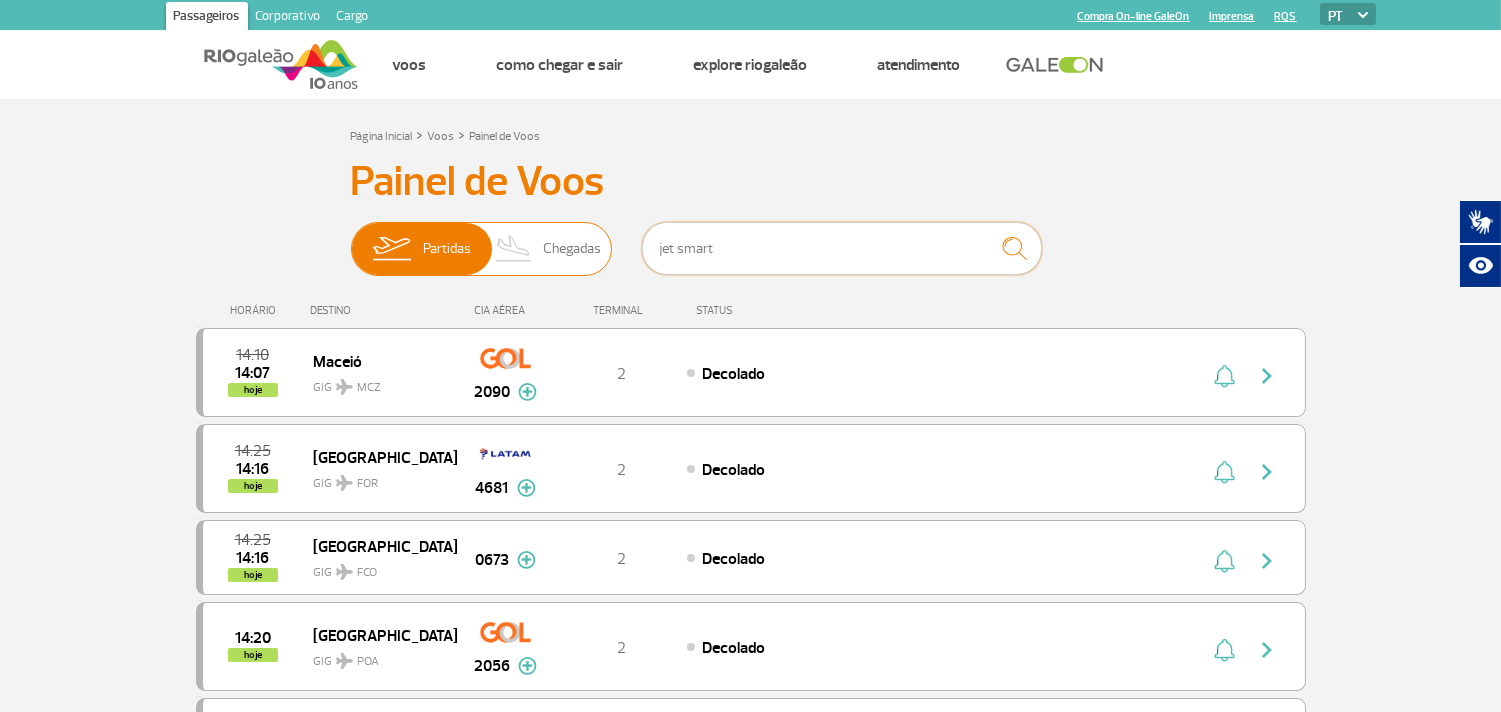 click on "Partidas   Chegadas  jet smart" at bounding box center (751, 252) 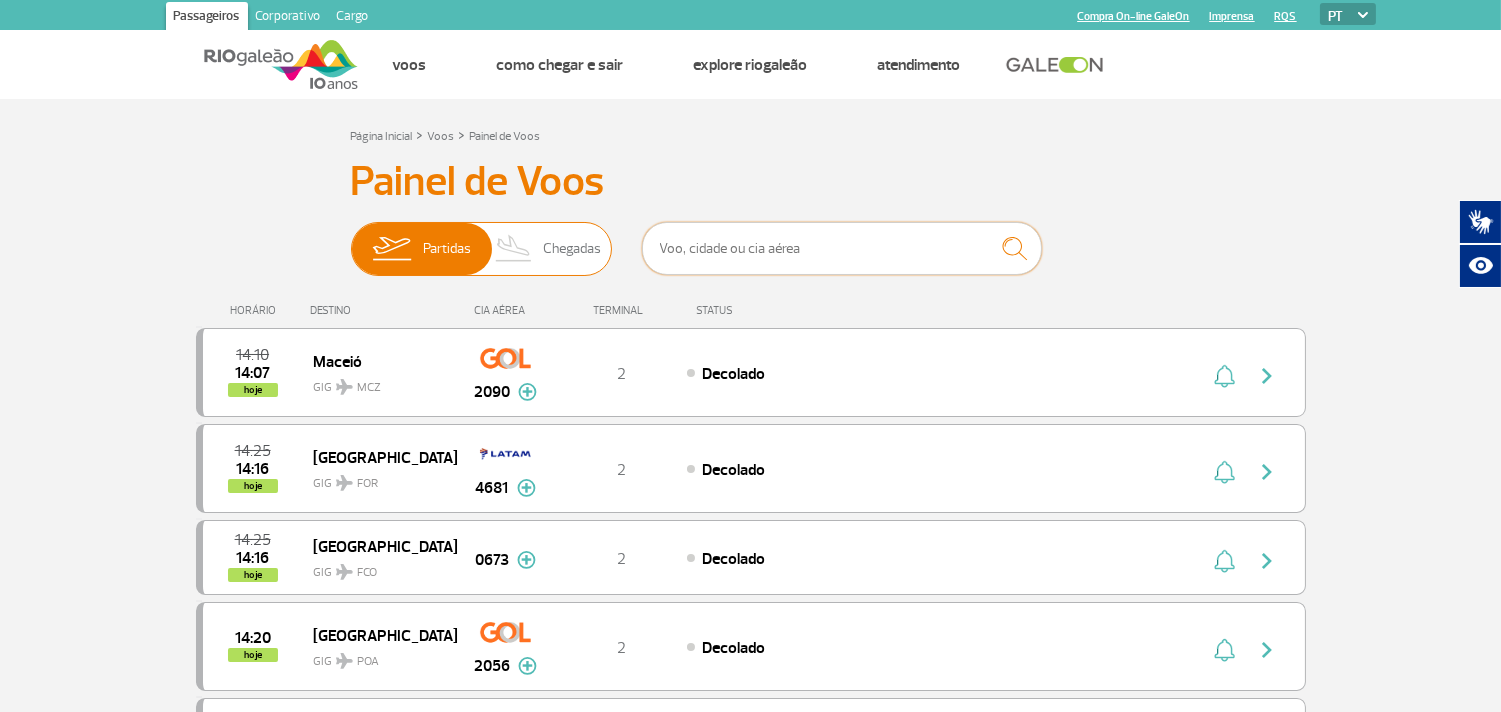 paste on "jet smart" 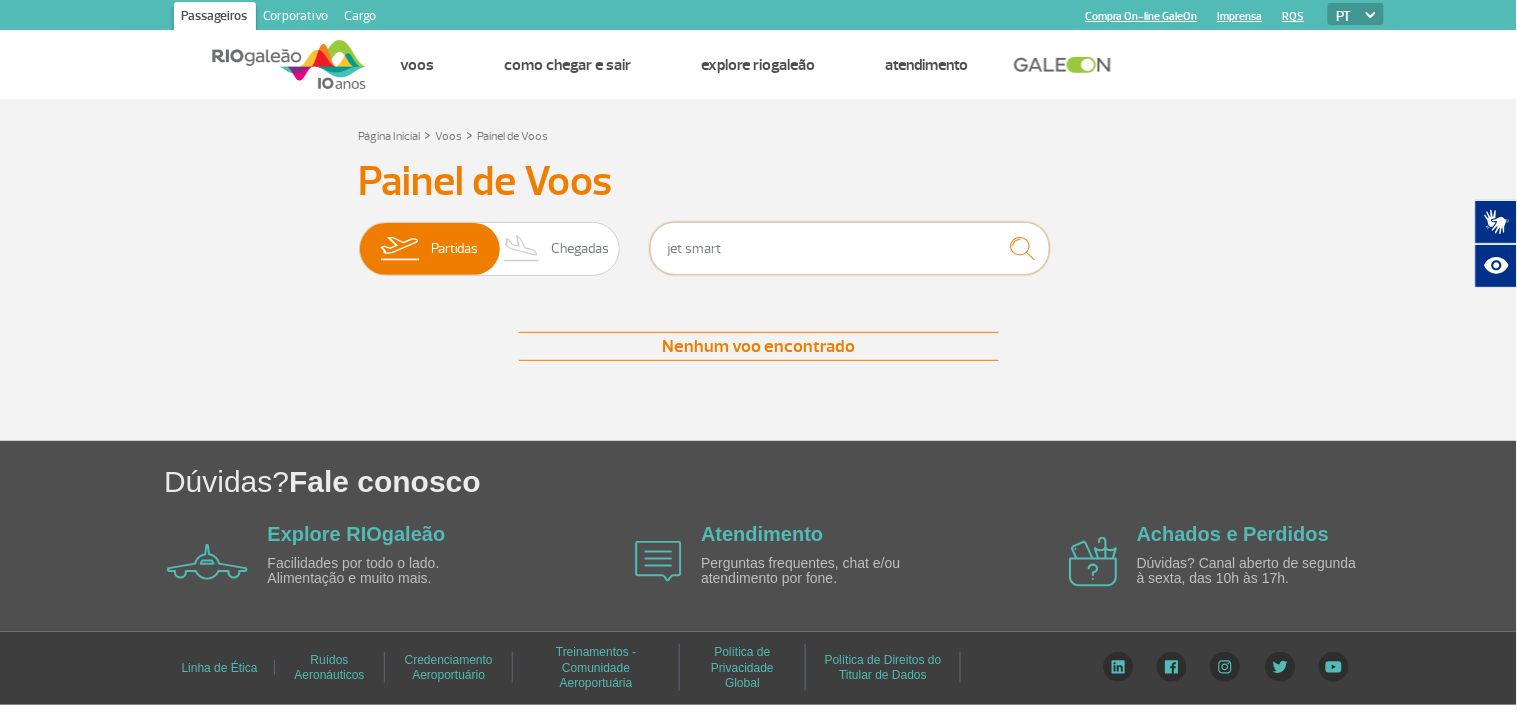 click on "jet smart" at bounding box center [850, 248] 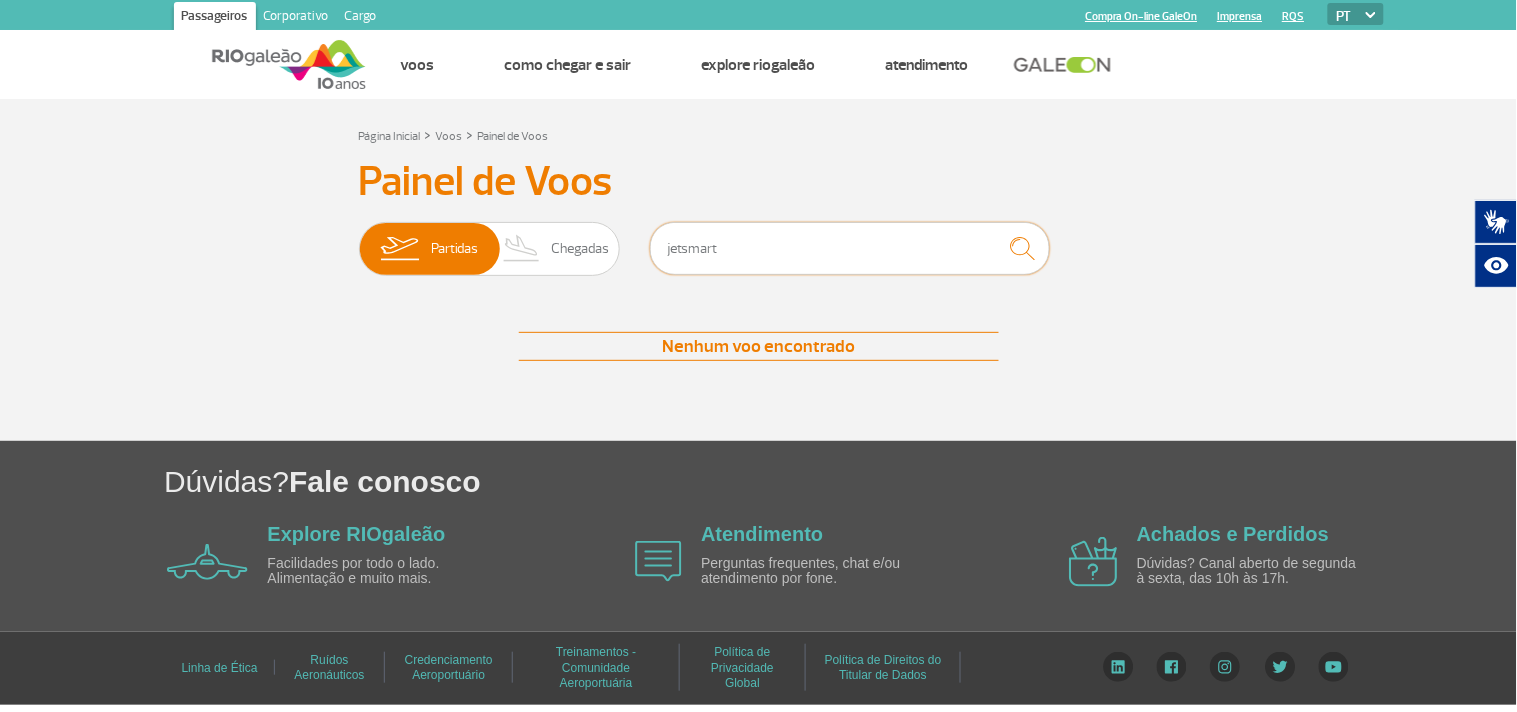 type on "jetsmart" 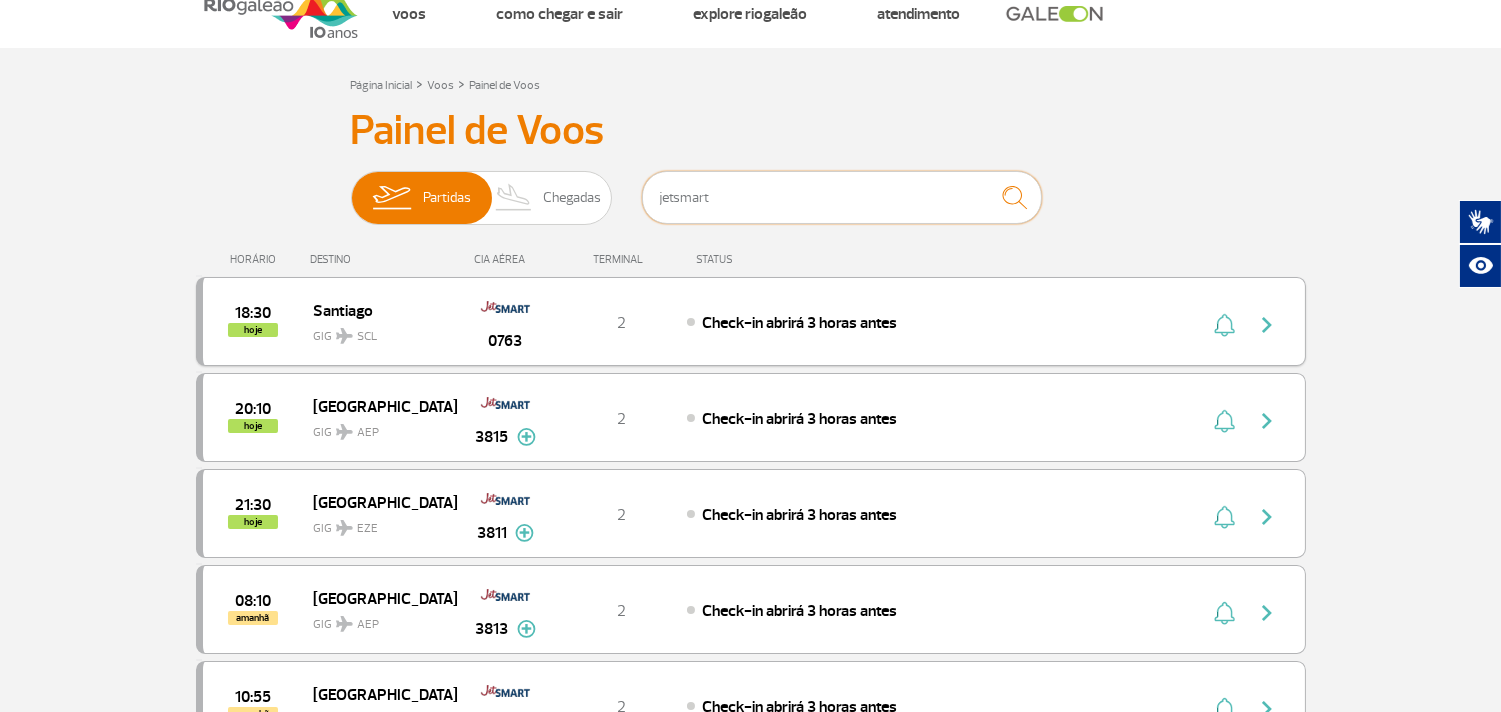 scroll, scrollTop: 0, scrollLeft: 0, axis: both 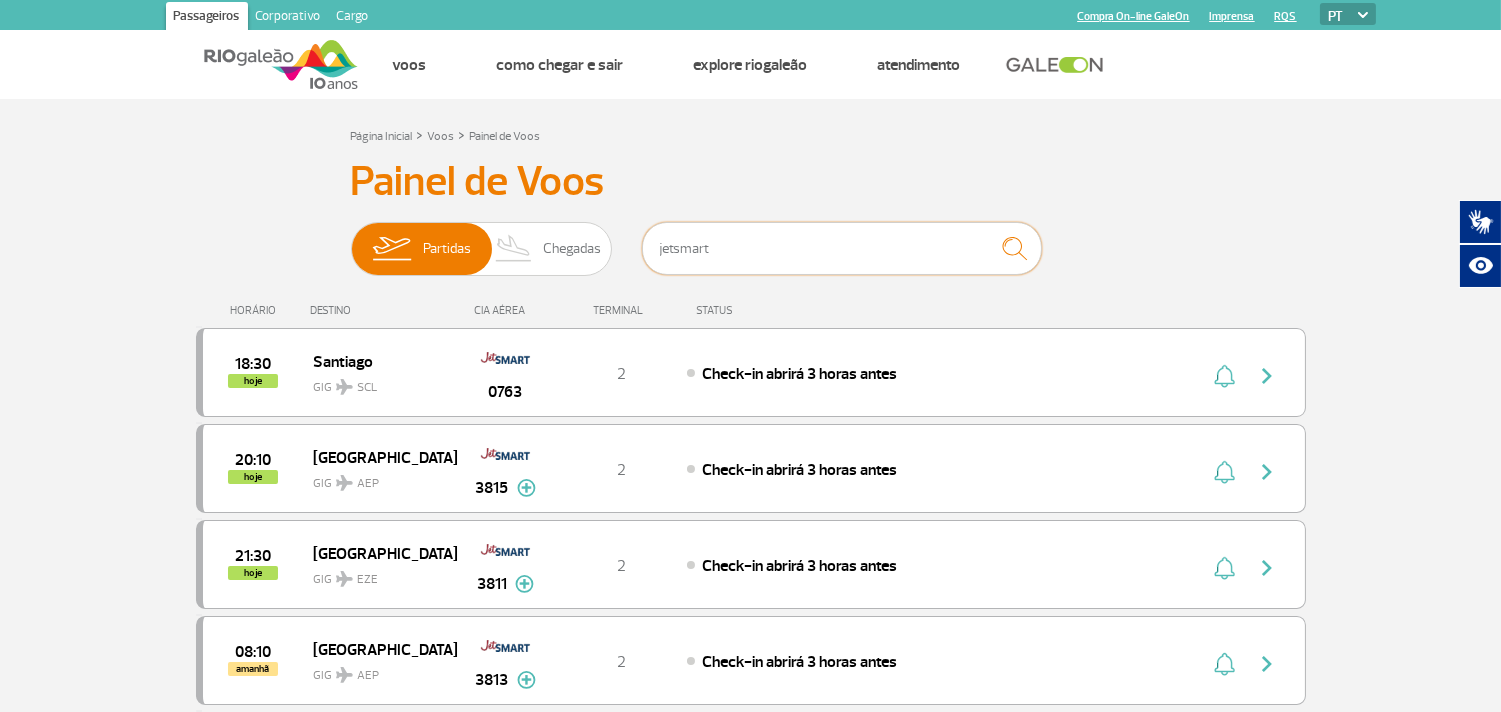 click on "jetsmart" at bounding box center (842, 248) 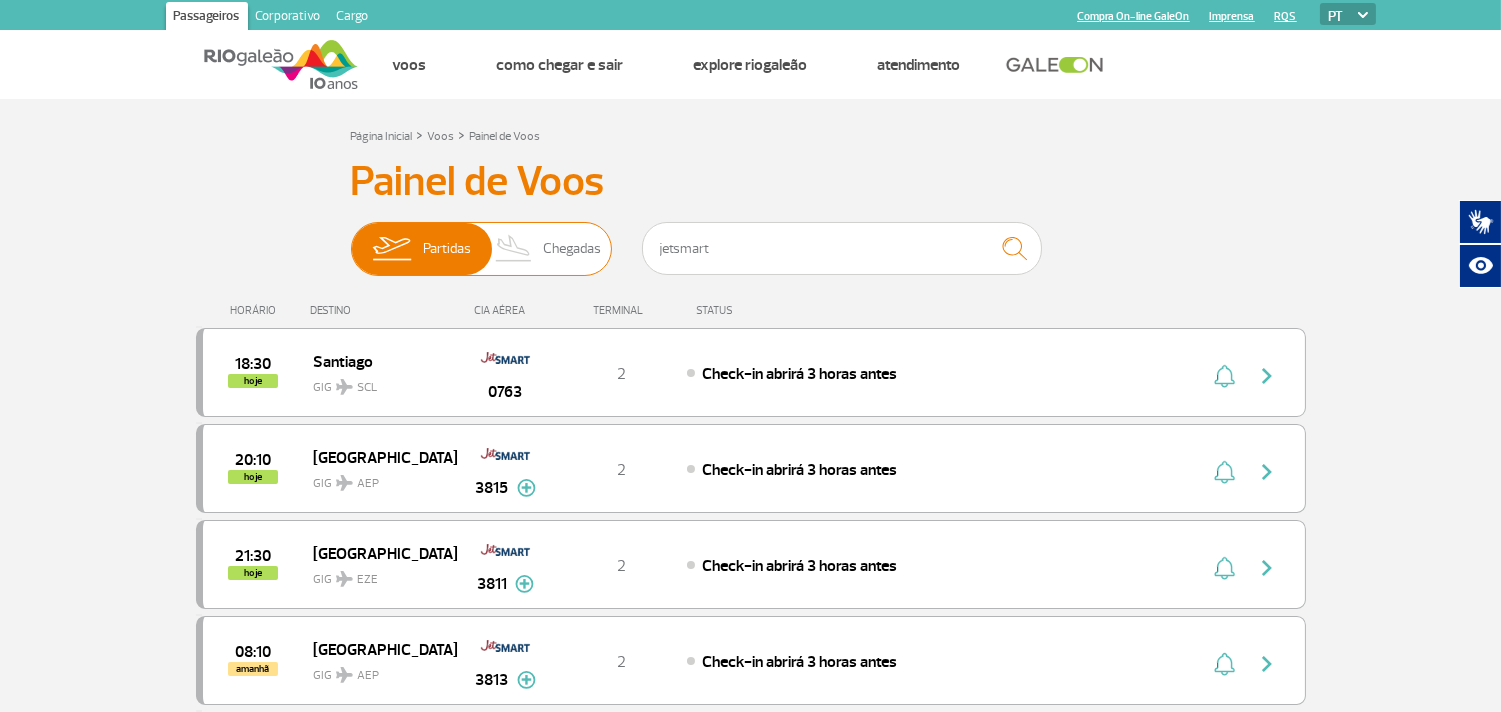 click on "Chegadas" at bounding box center (572, 249) 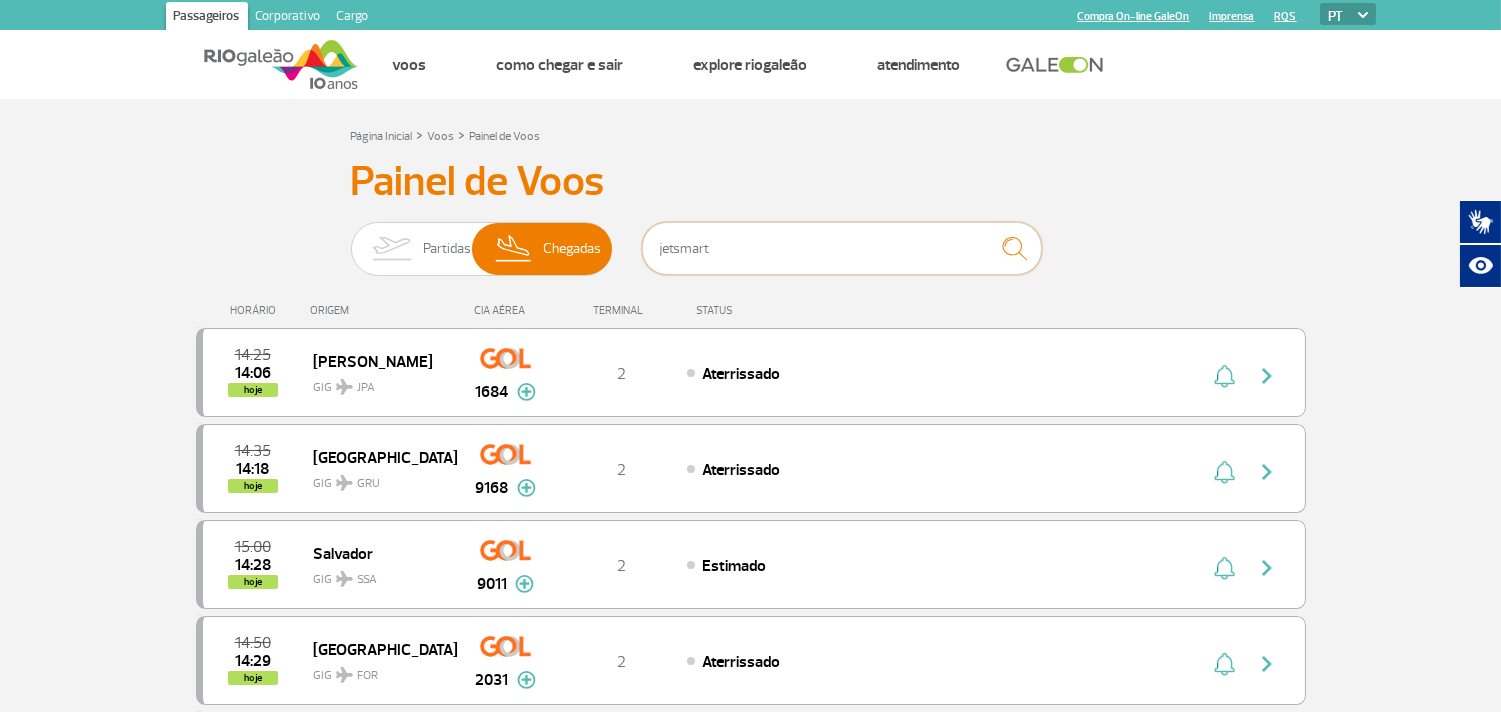 click on "jetsmart" at bounding box center (842, 248) 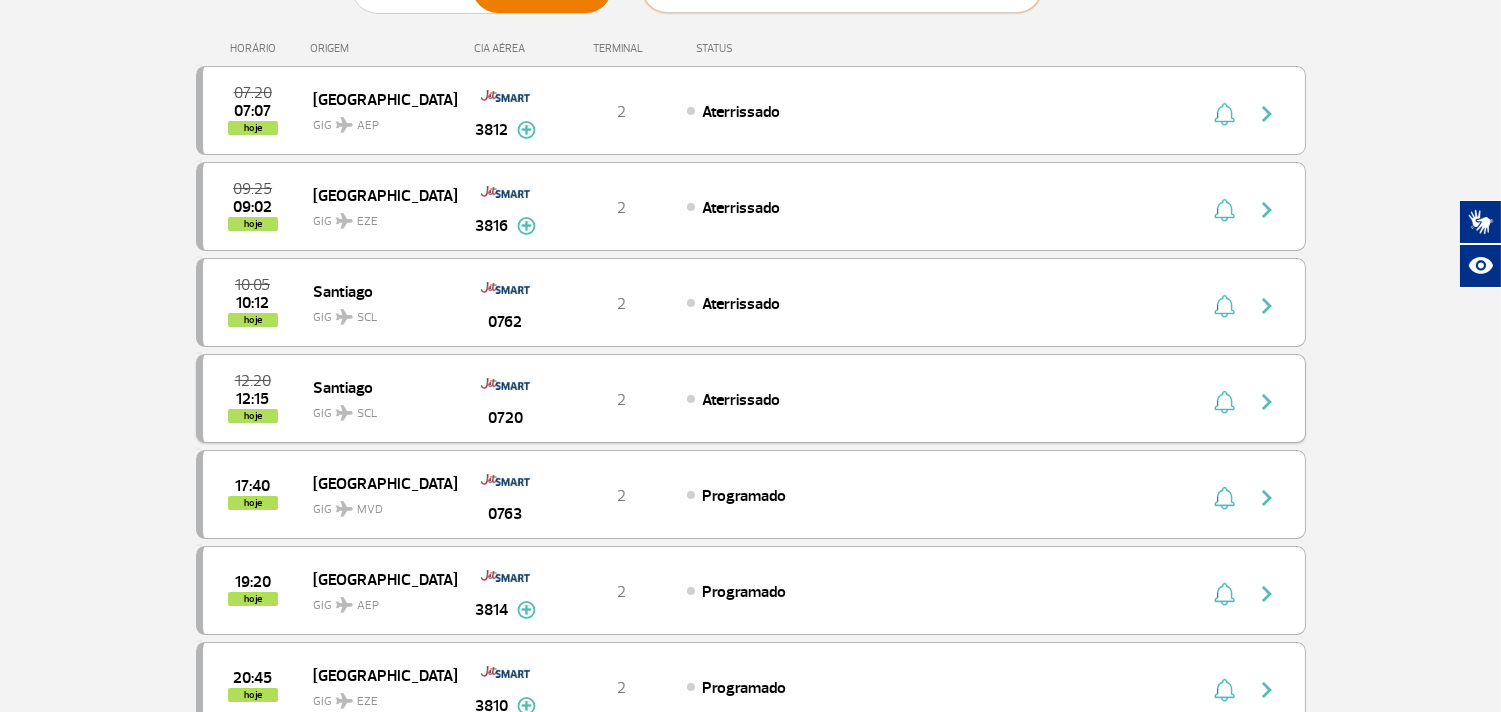 scroll, scrollTop: 333, scrollLeft: 0, axis: vertical 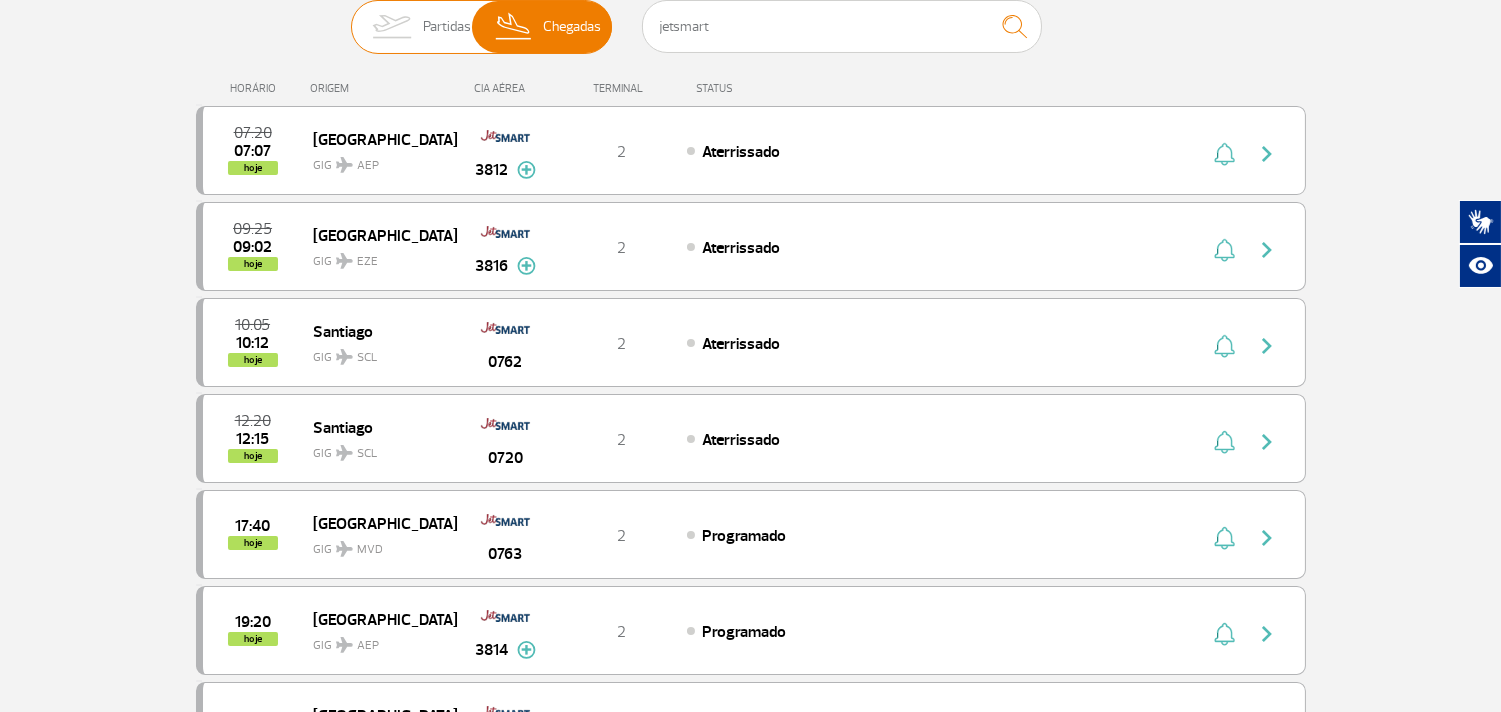 click on "Partidas" at bounding box center (447, 27) 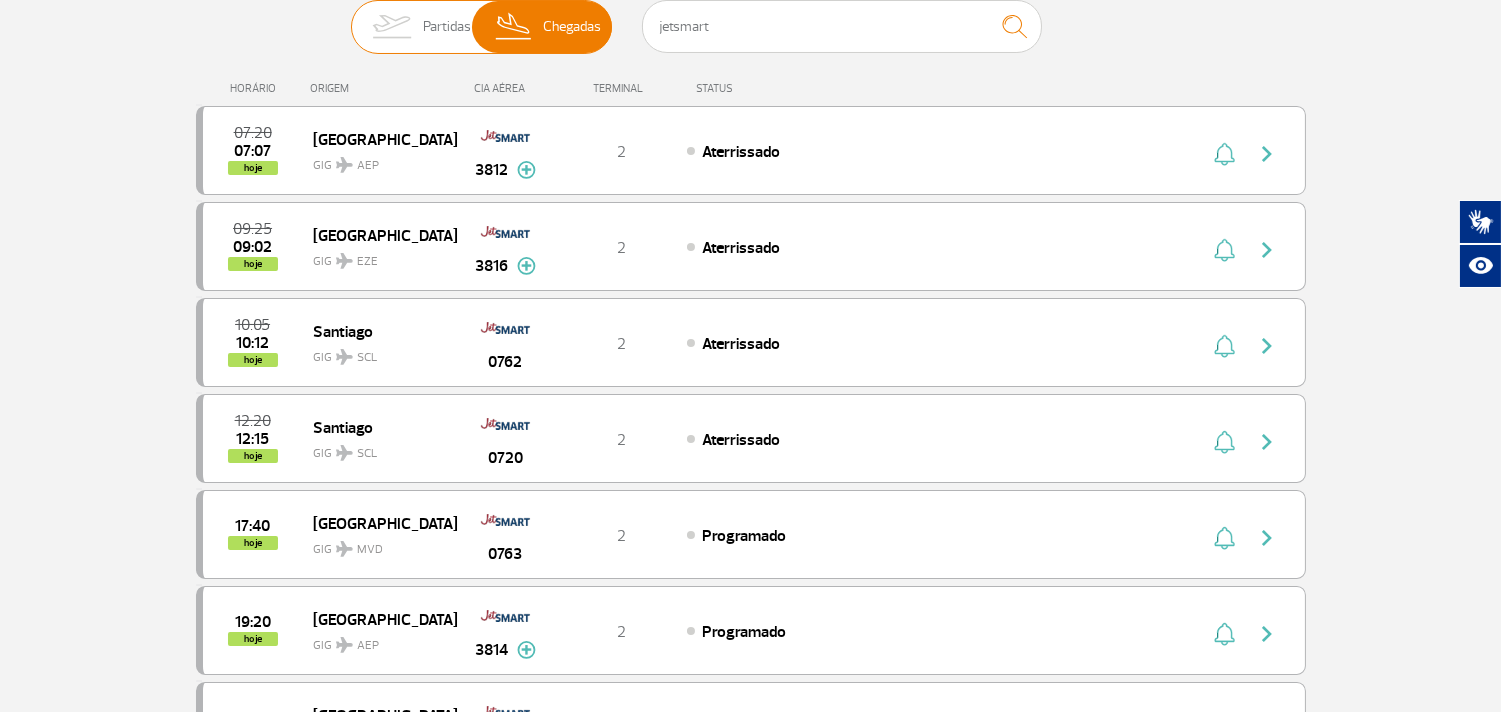 click on "Partidas   Chegadas" at bounding box center (351, 17) 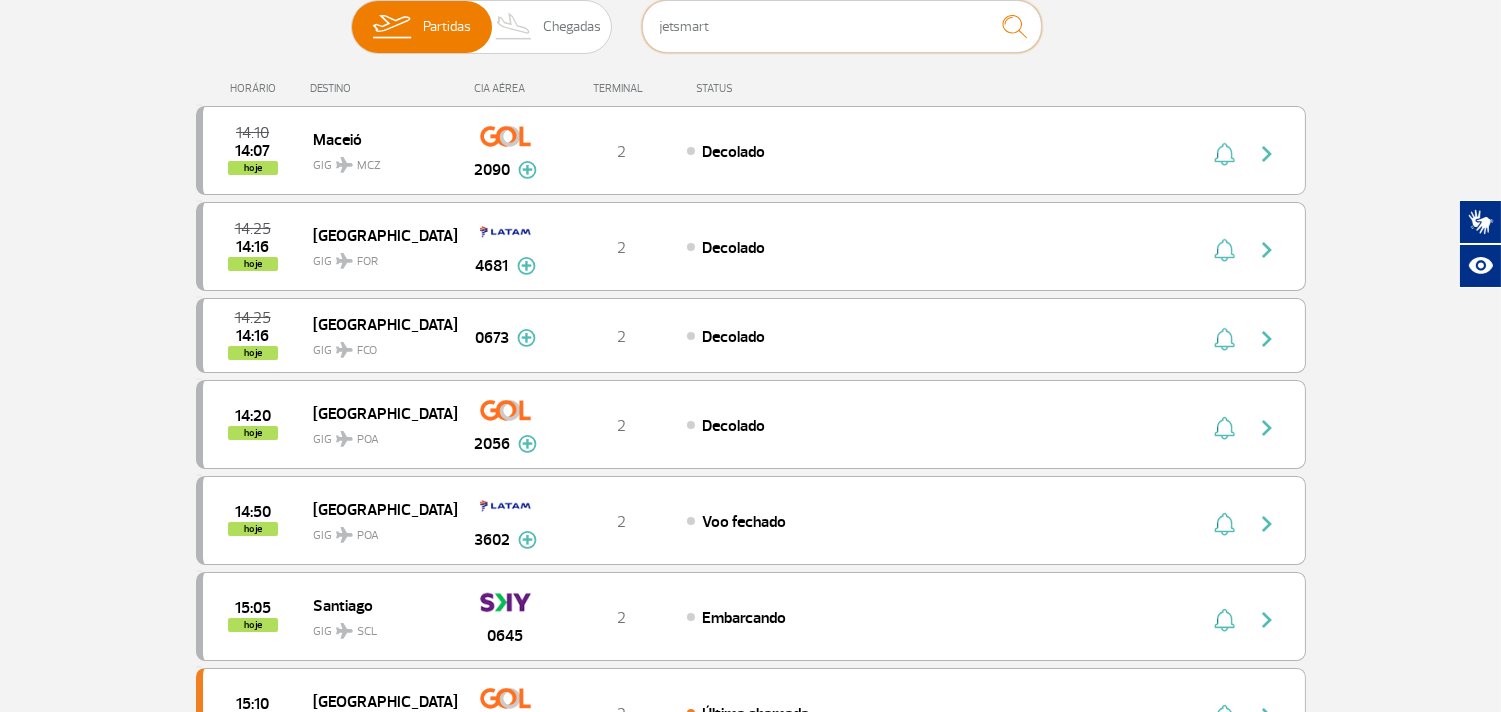 click on "jetsmart" at bounding box center (842, 26) 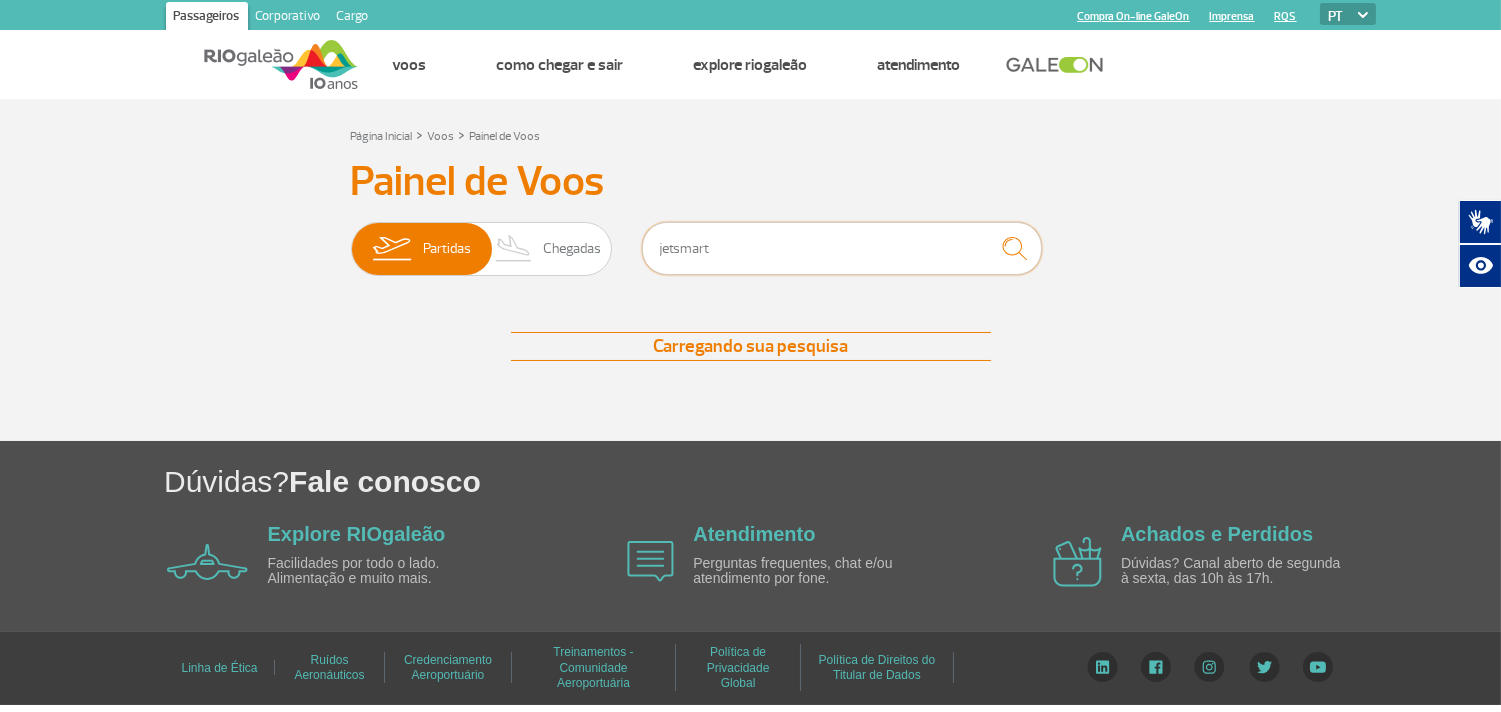 scroll, scrollTop: 0, scrollLeft: 0, axis: both 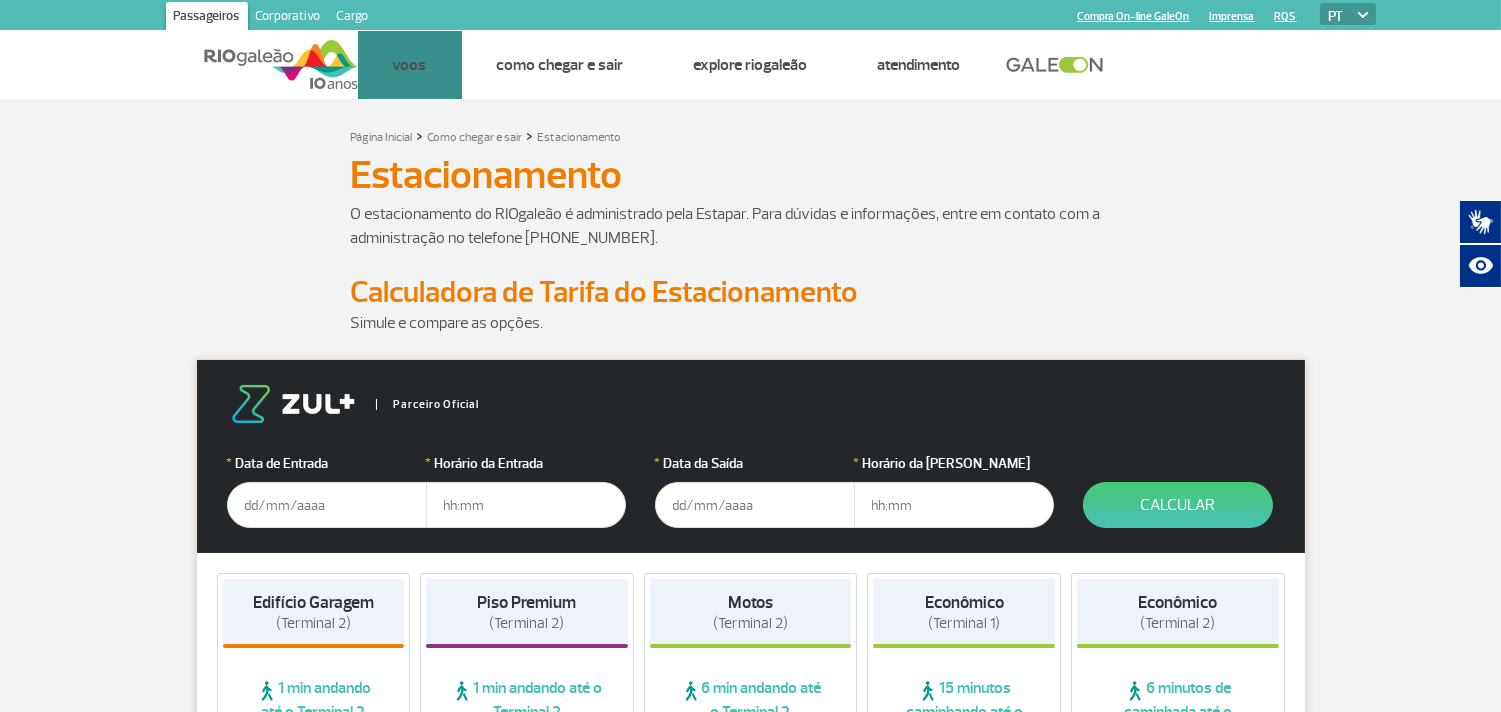 click on "Passageiros   Corporativo   Cargo   Compra On-line GaleOn   Imprensa   RQS   PT   ENG   ESP" at bounding box center (751, 15) 